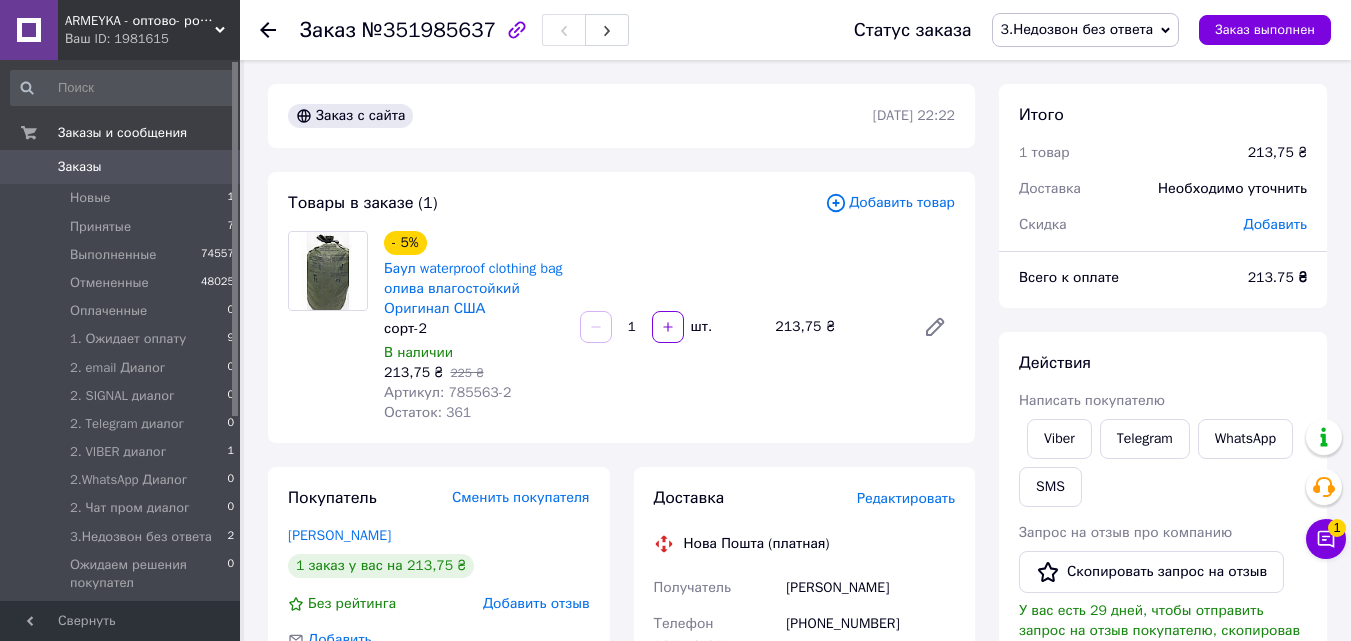 scroll, scrollTop: 321, scrollLeft: 0, axis: vertical 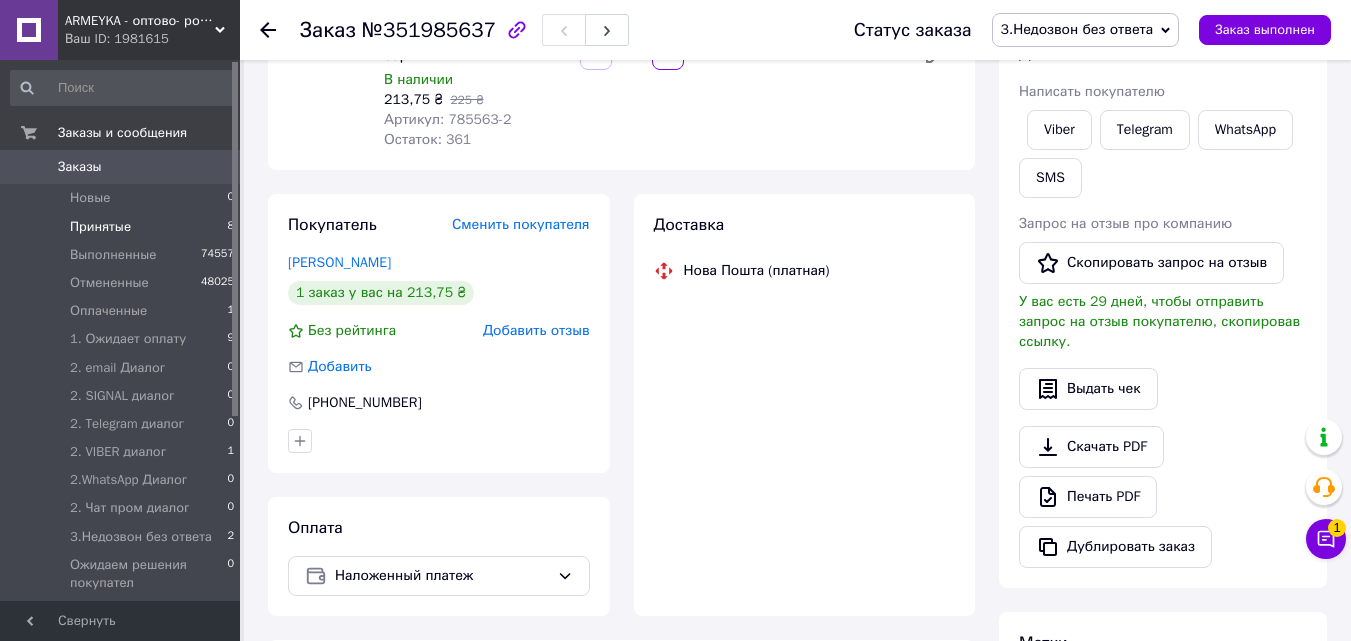 click on "Принятые" at bounding box center (100, 227) 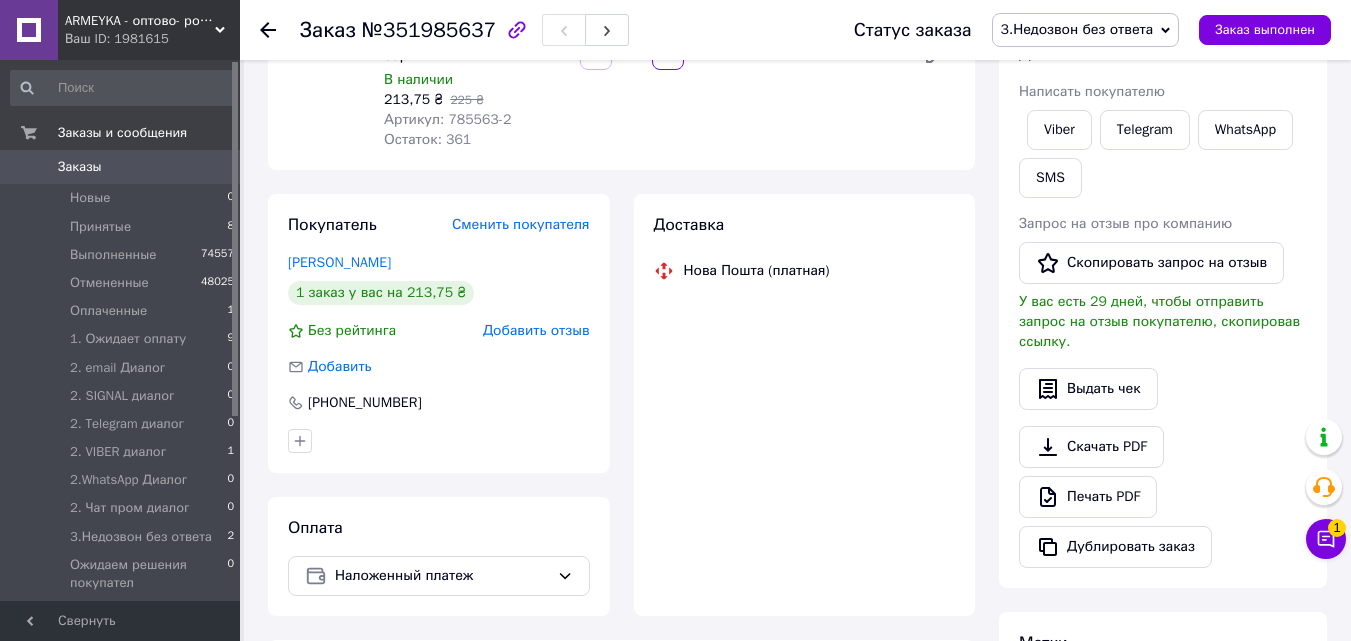 scroll, scrollTop: 0, scrollLeft: 0, axis: both 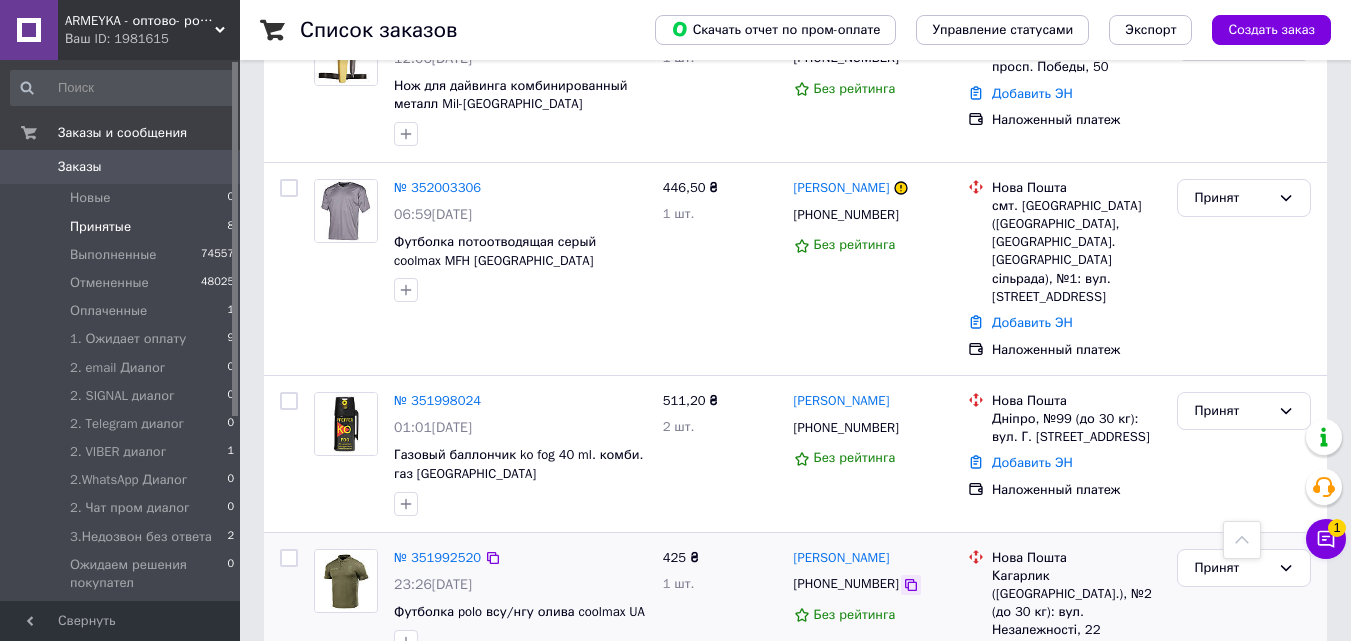 click 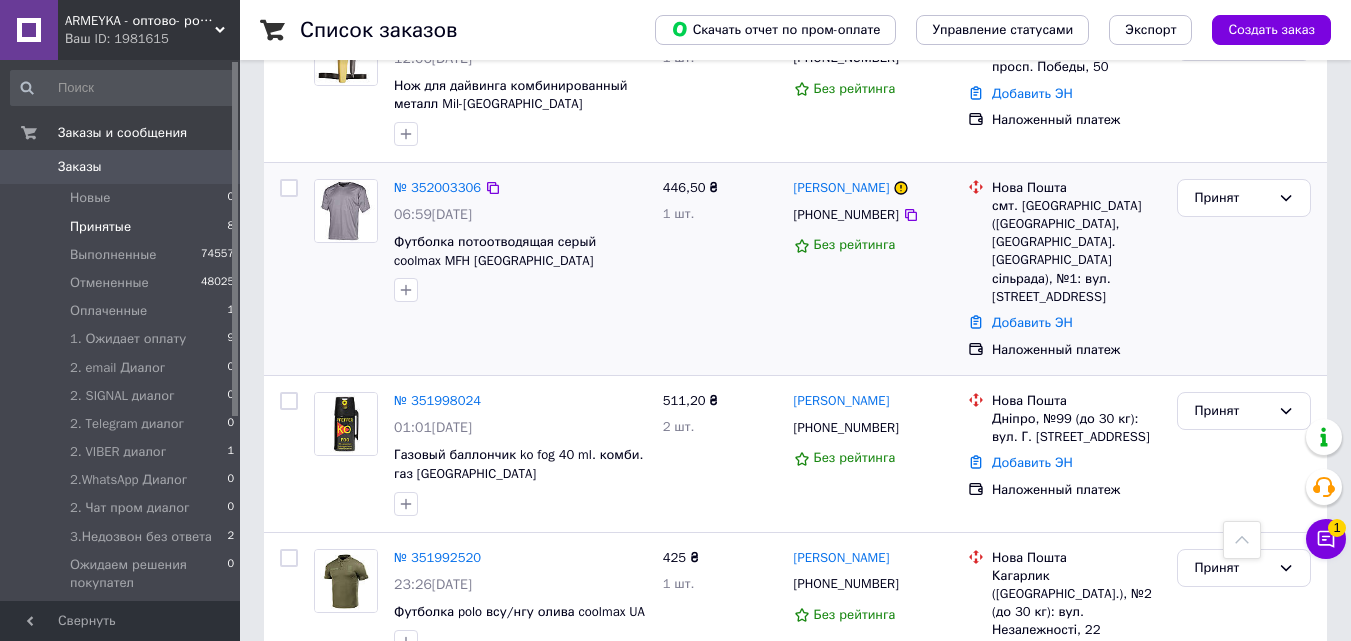 drag, startPoint x: 340, startPoint y: 246, endPoint x: 541, endPoint y: 285, distance: 204.74863 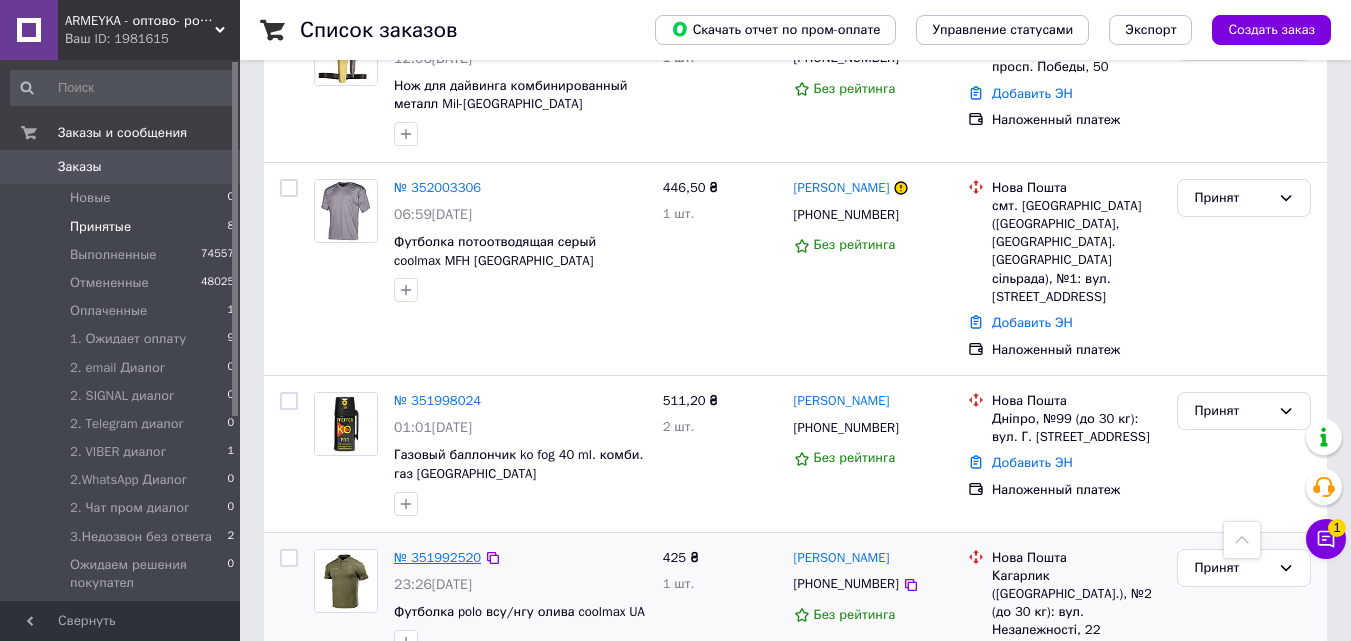 click on "№ 351992520" at bounding box center [437, 557] 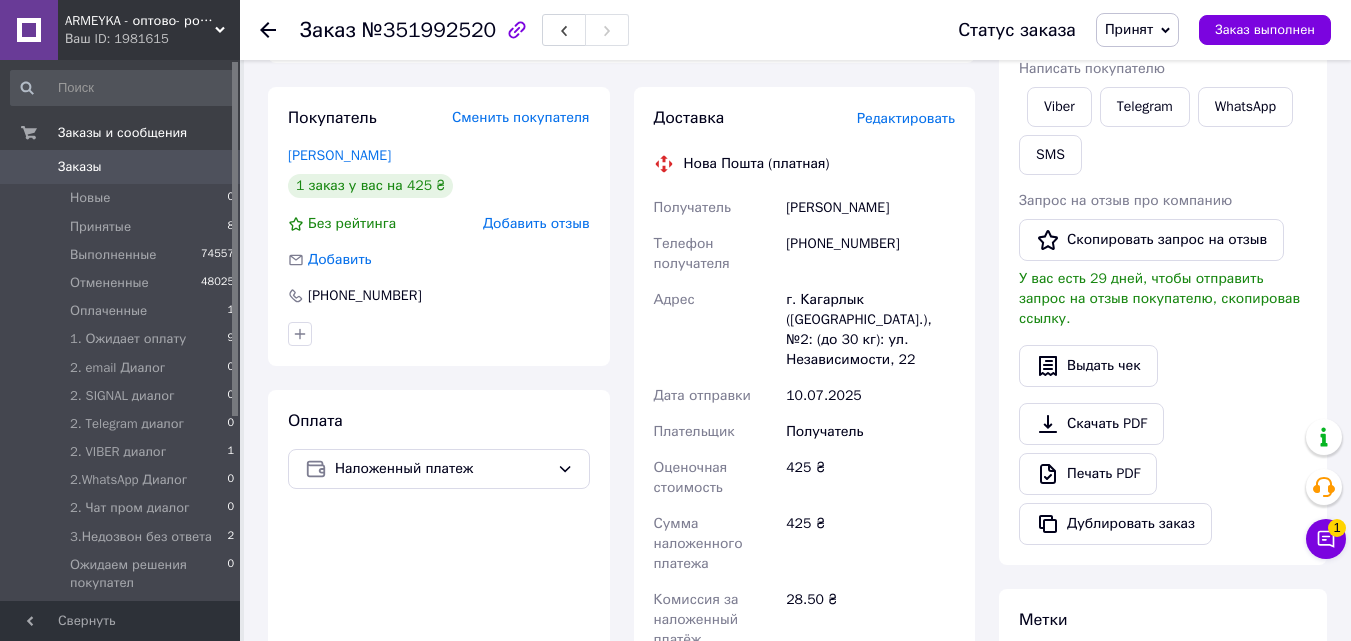 scroll, scrollTop: 153, scrollLeft: 0, axis: vertical 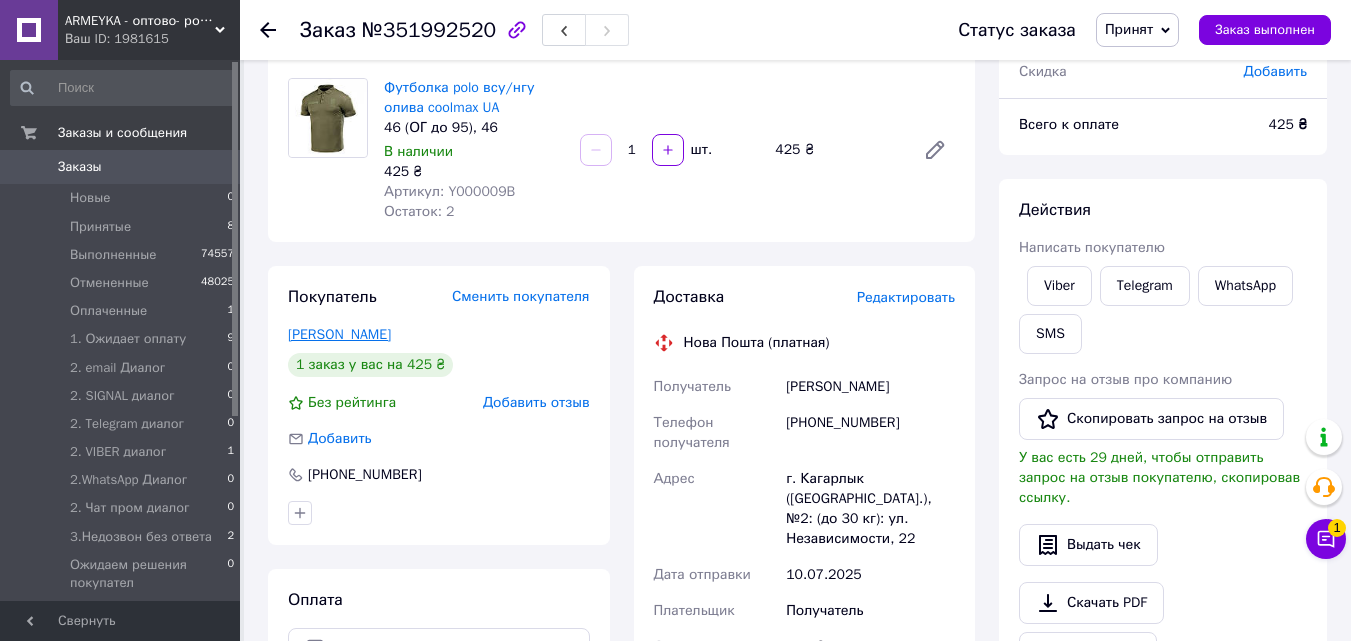 click on "[PERSON_NAME]" at bounding box center (339, 334) 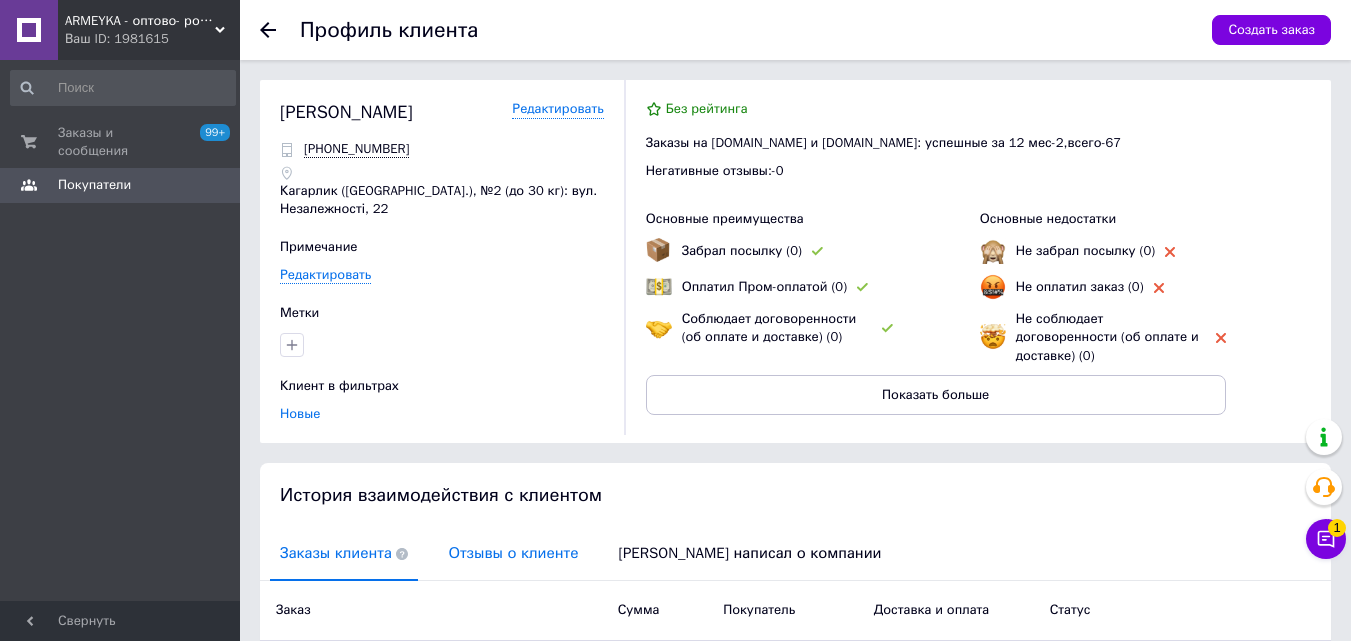 click on "Отзывы о клиенте" at bounding box center [513, 553] 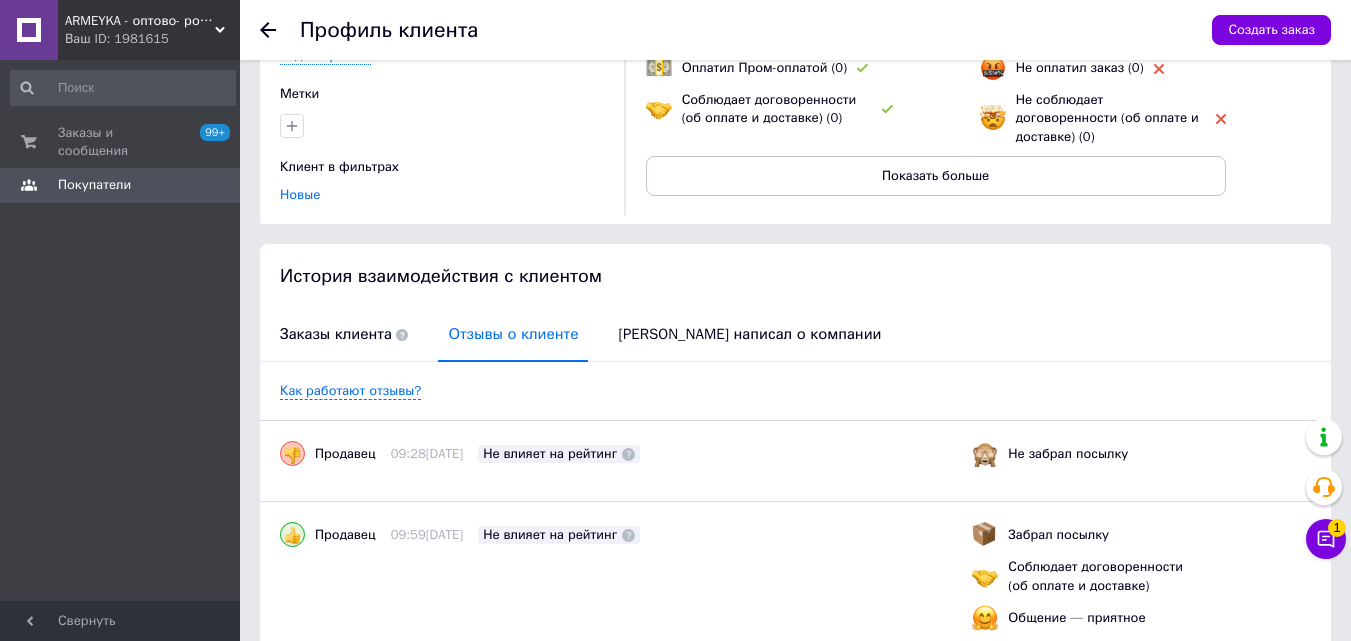 scroll, scrollTop: 0, scrollLeft: 0, axis: both 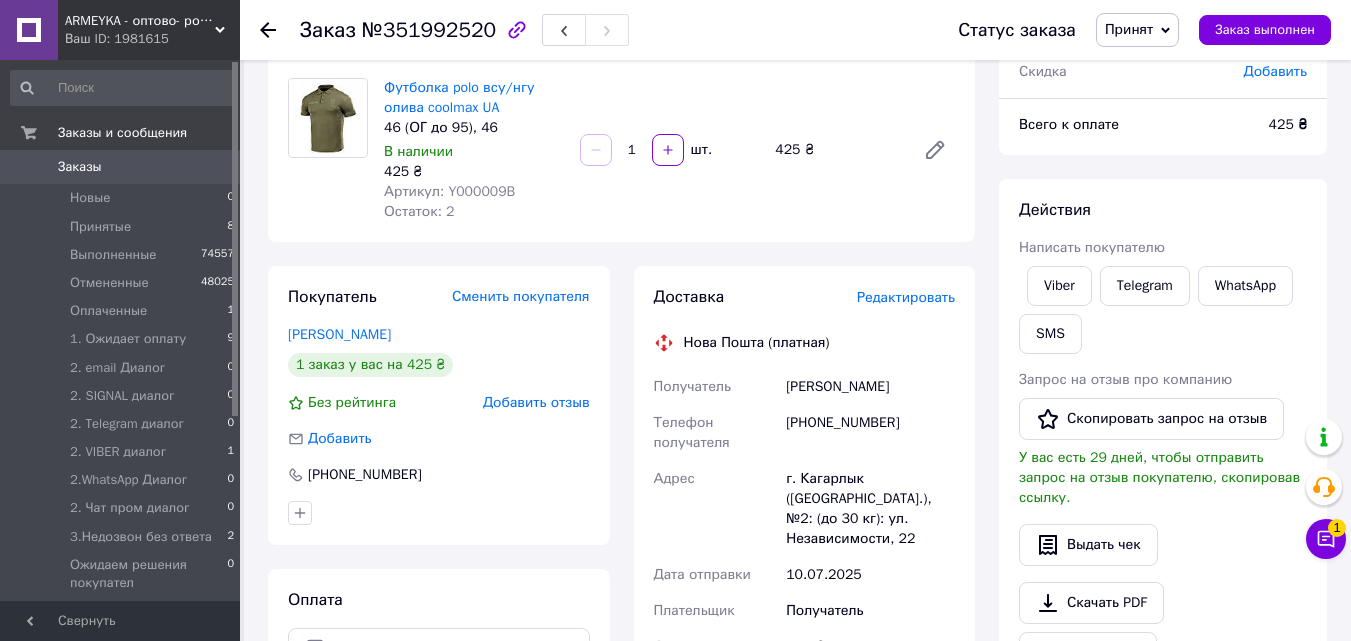 click at bounding box center [328, 150] 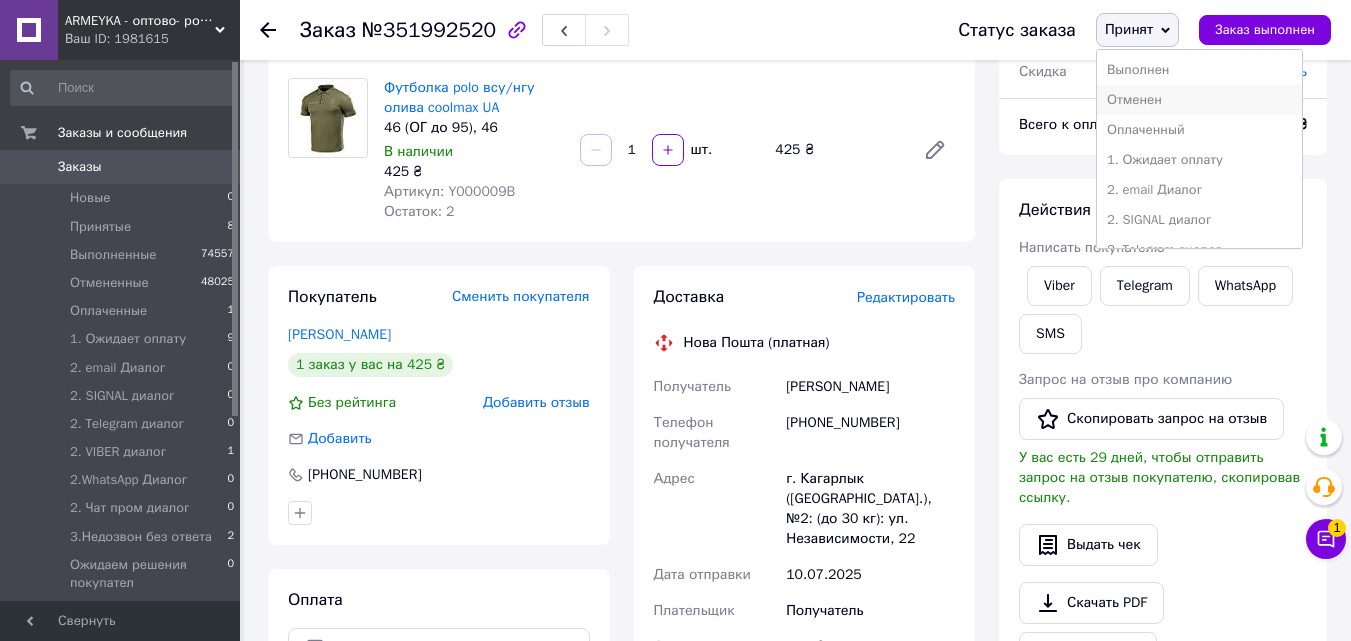 click on "Отменен" at bounding box center (1199, 100) 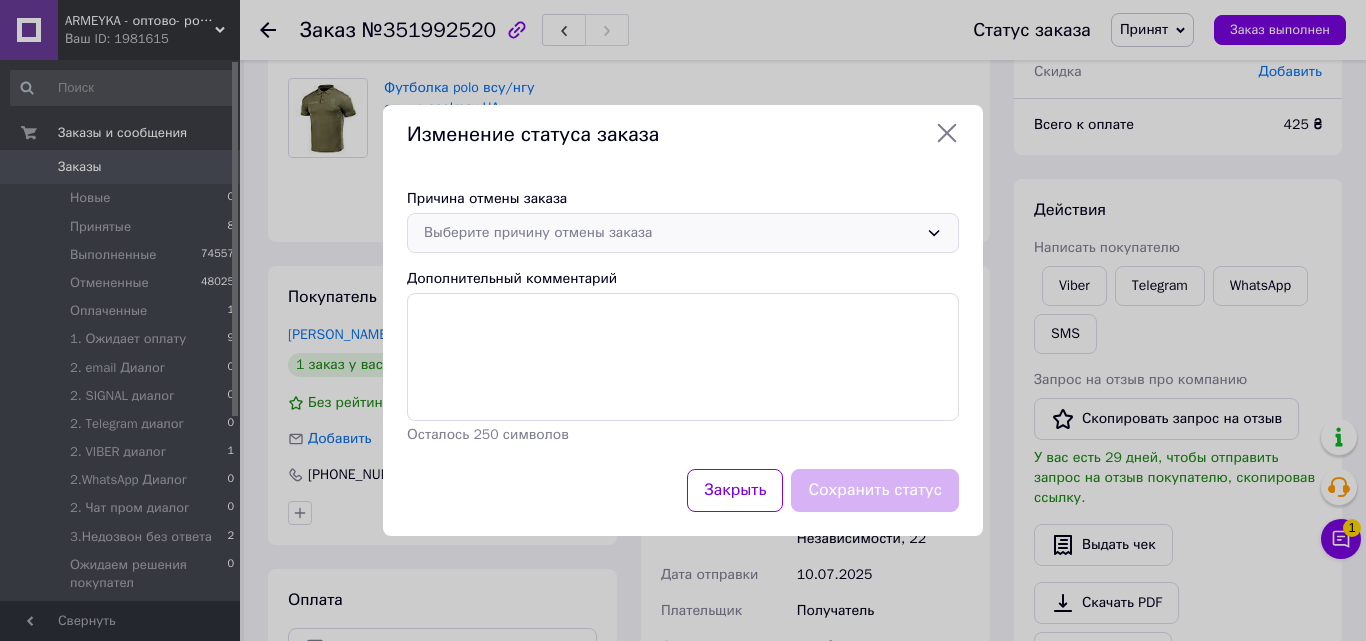 click on "Выберите причину отмены заказа" at bounding box center (671, 233) 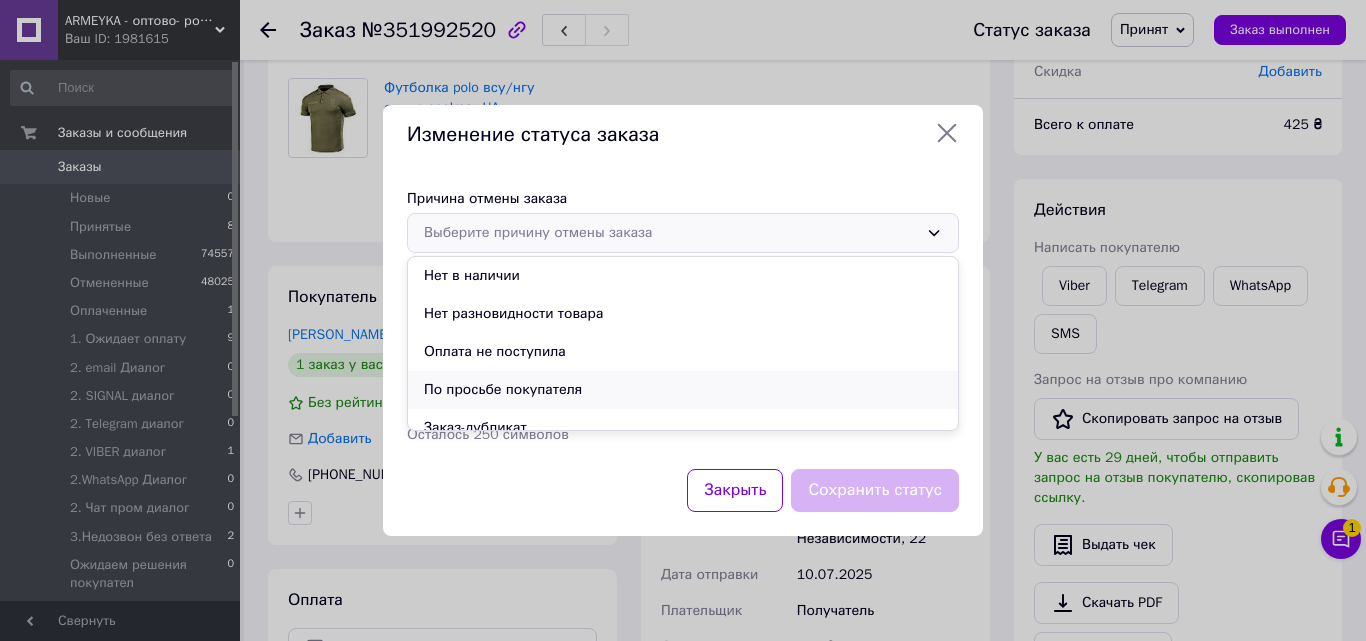 click on "По просьбе покупателя" at bounding box center (683, 390) 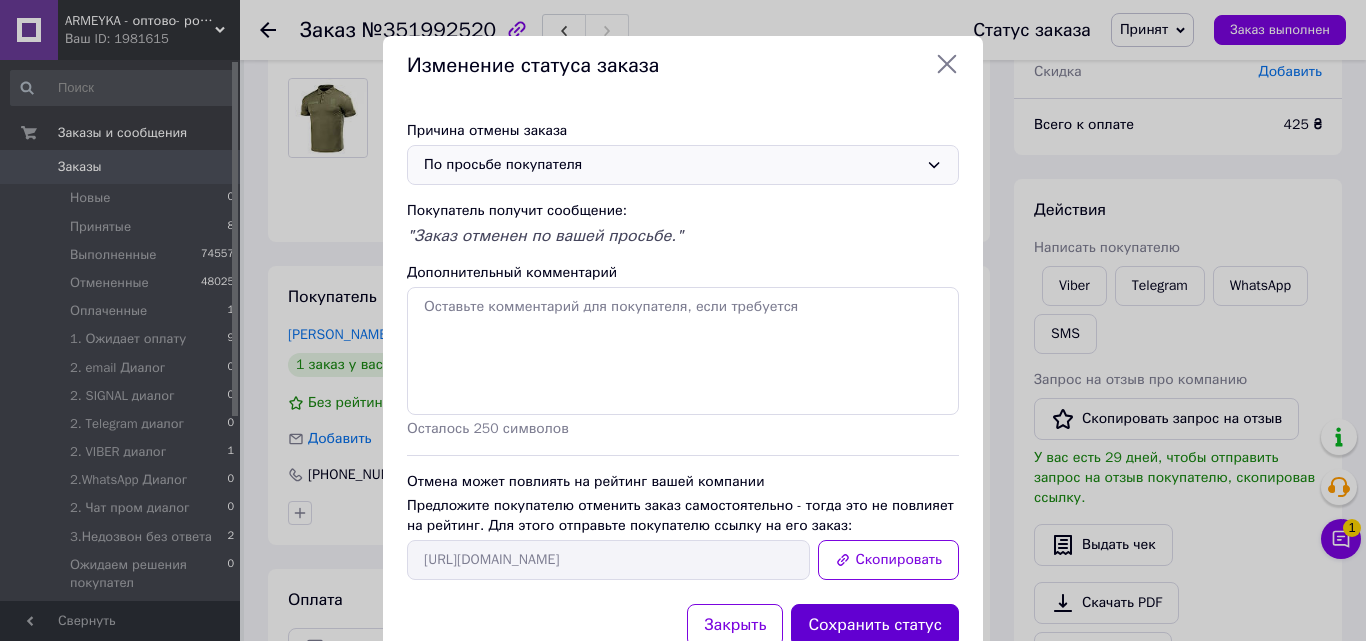 click on "Сохранить статус" at bounding box center (875, 625) 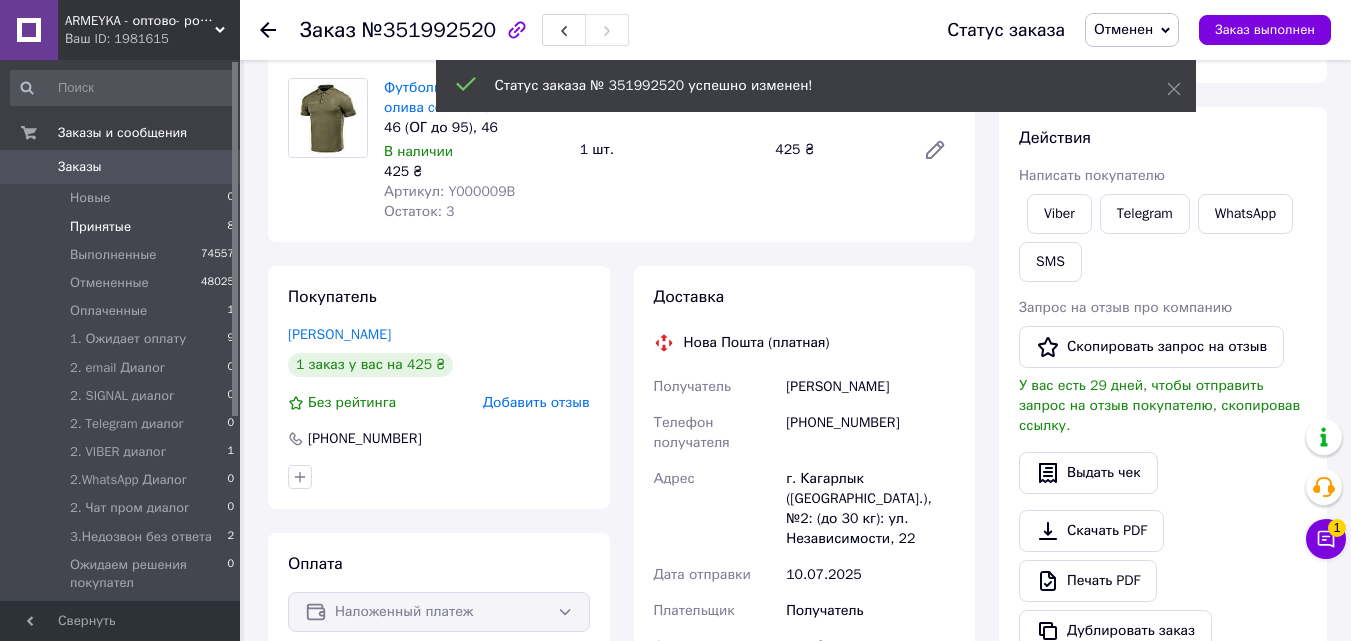 click on "Принятые" at bounding box center [100, 227] 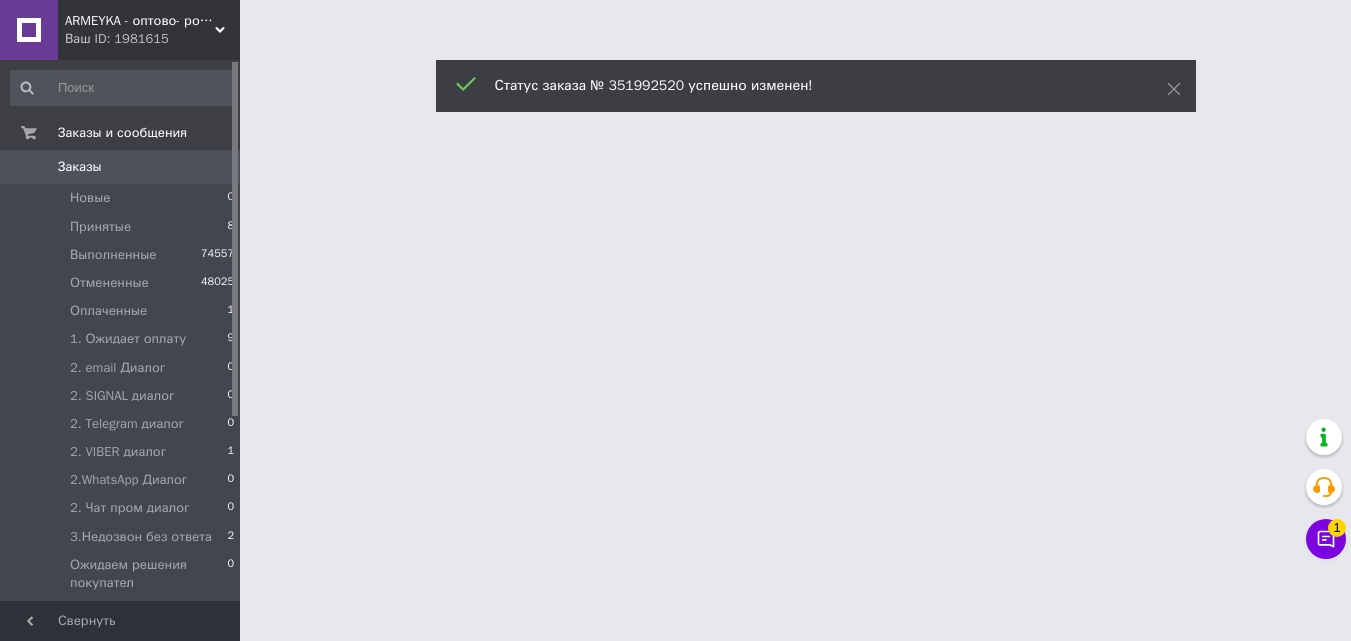 scroll, scrollTop: 0, scrollLeft: 0, axis: both 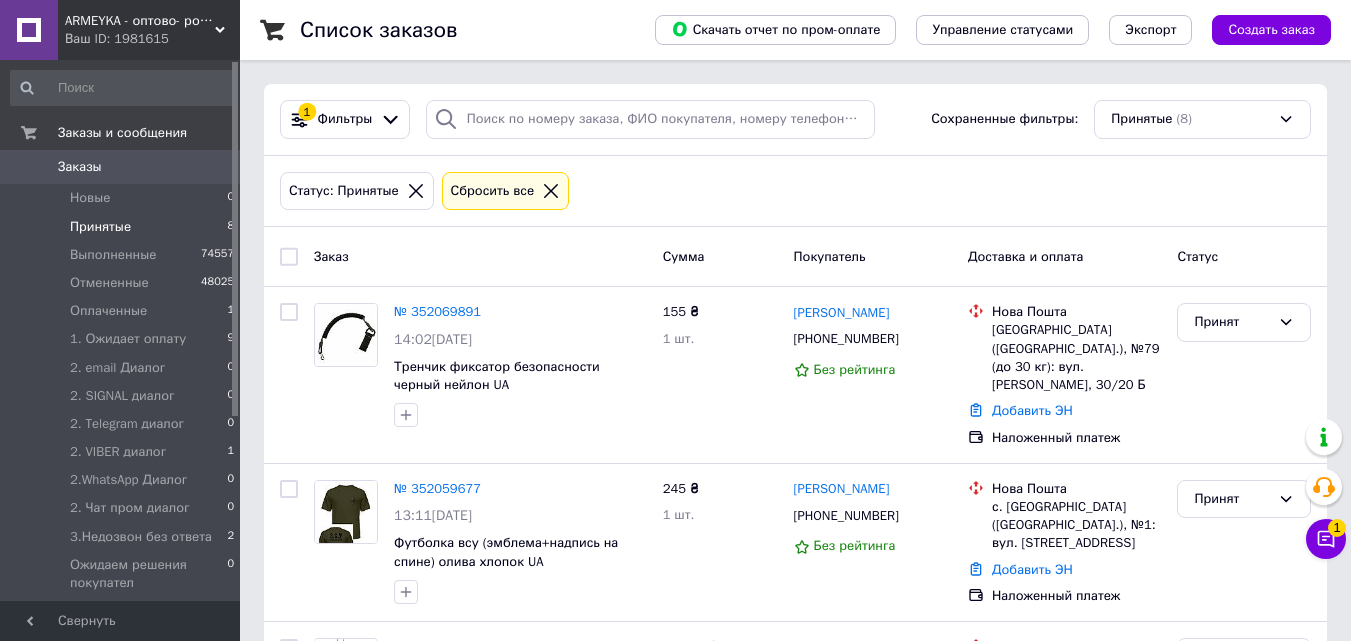 click on "Принятые" at bounding box center (100, 227) 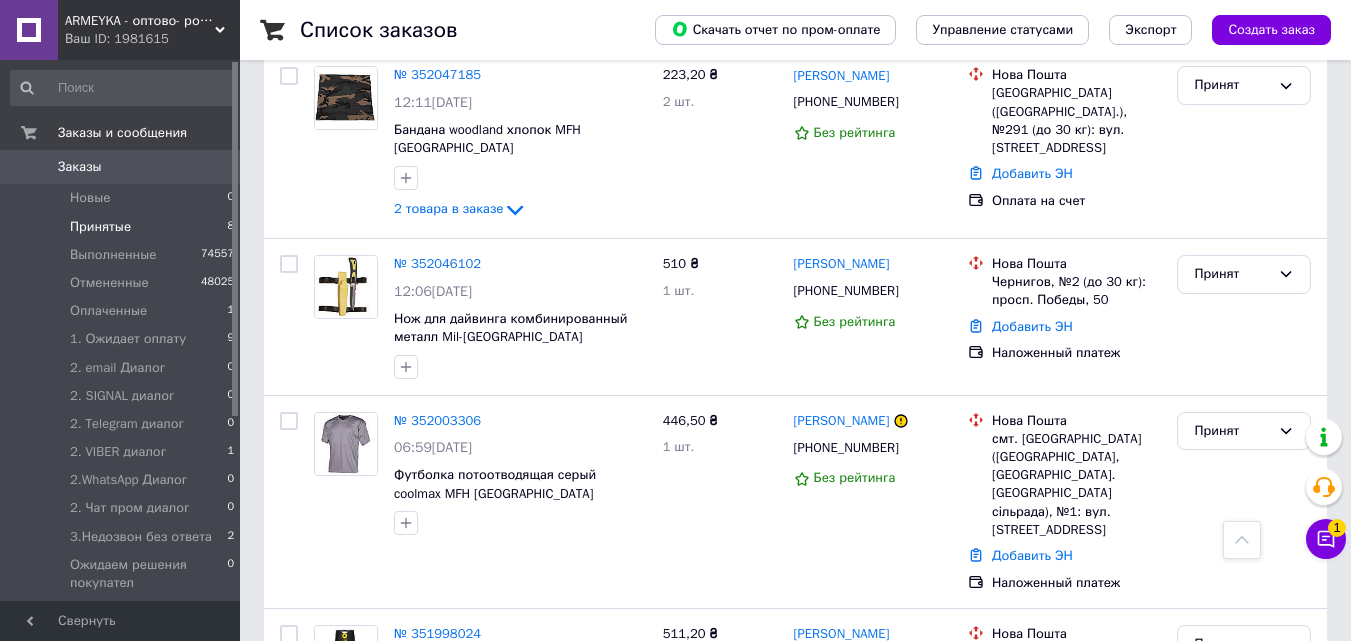 scroll, scrollTop: 980, scrollLeft: 0, axis: vertical 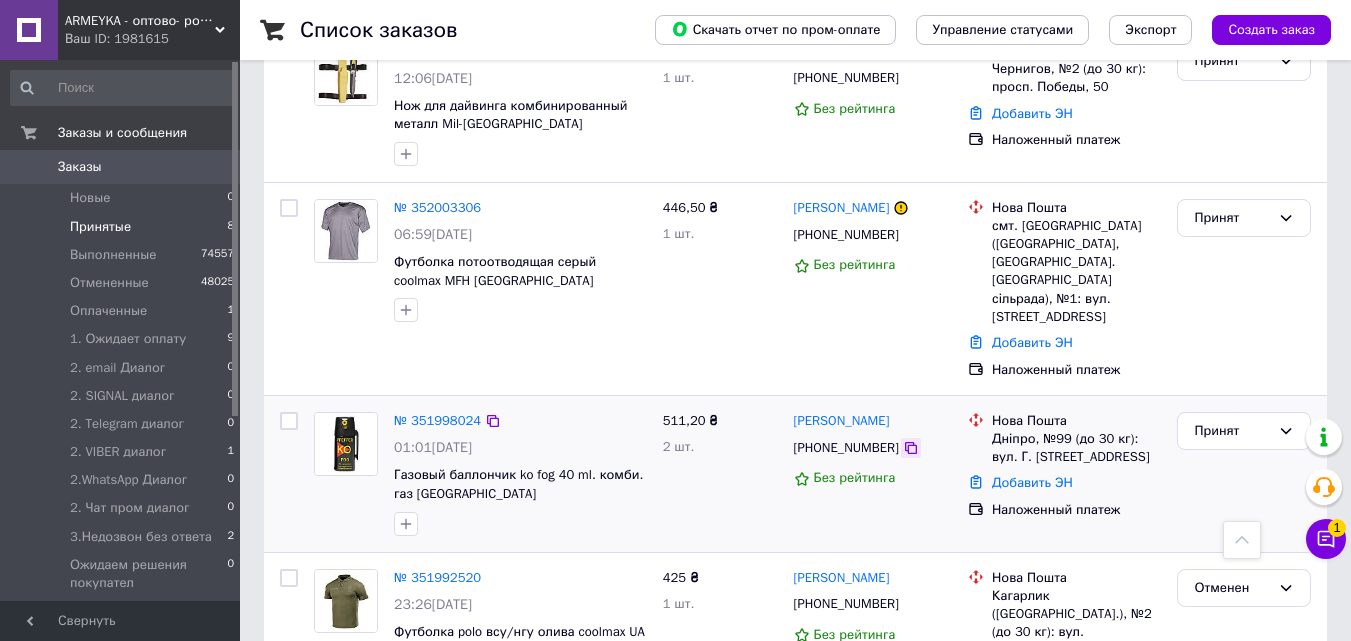 click 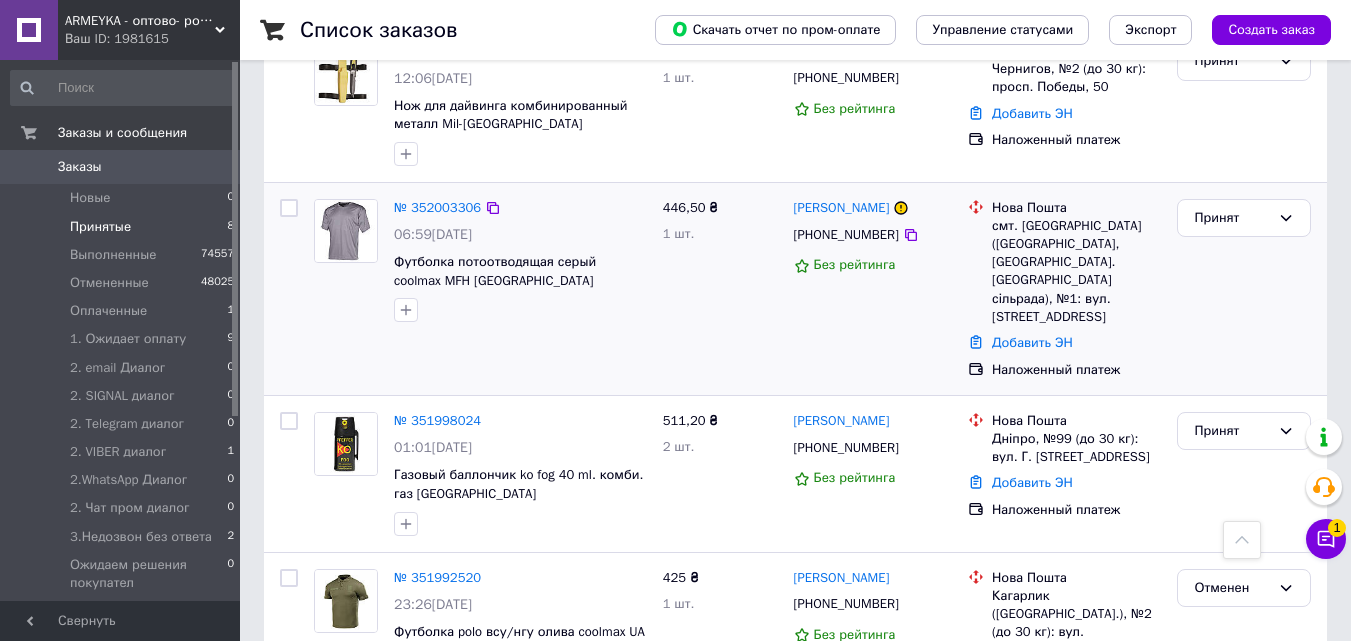 click at bounding box center [346, 261] 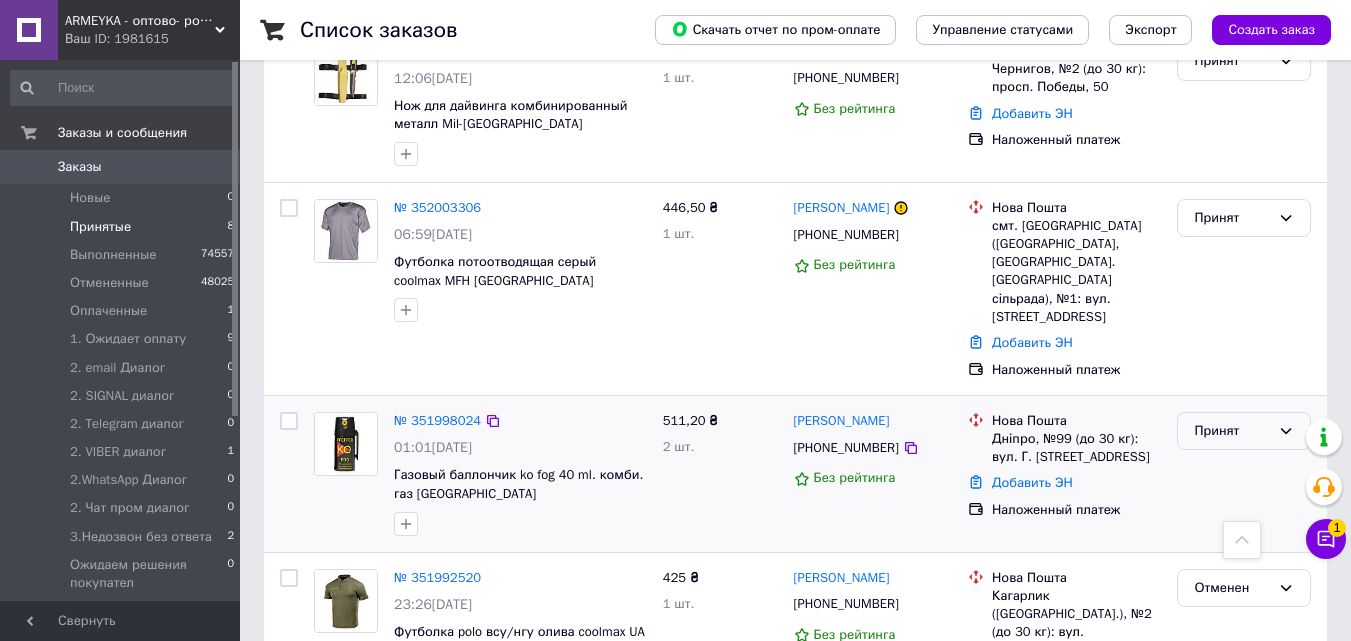 click on "Принят" at bounding box center [1232, 431] 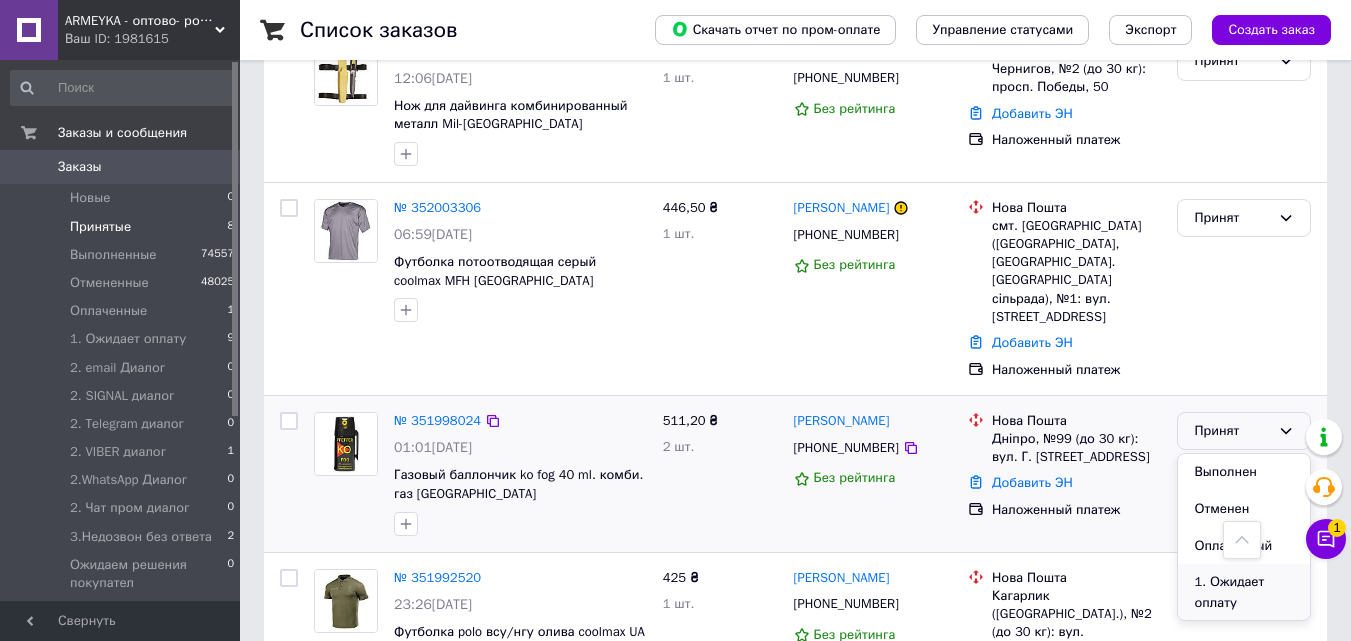 click on "1. Ожидает оплату" at bounding box center (1244, 592) 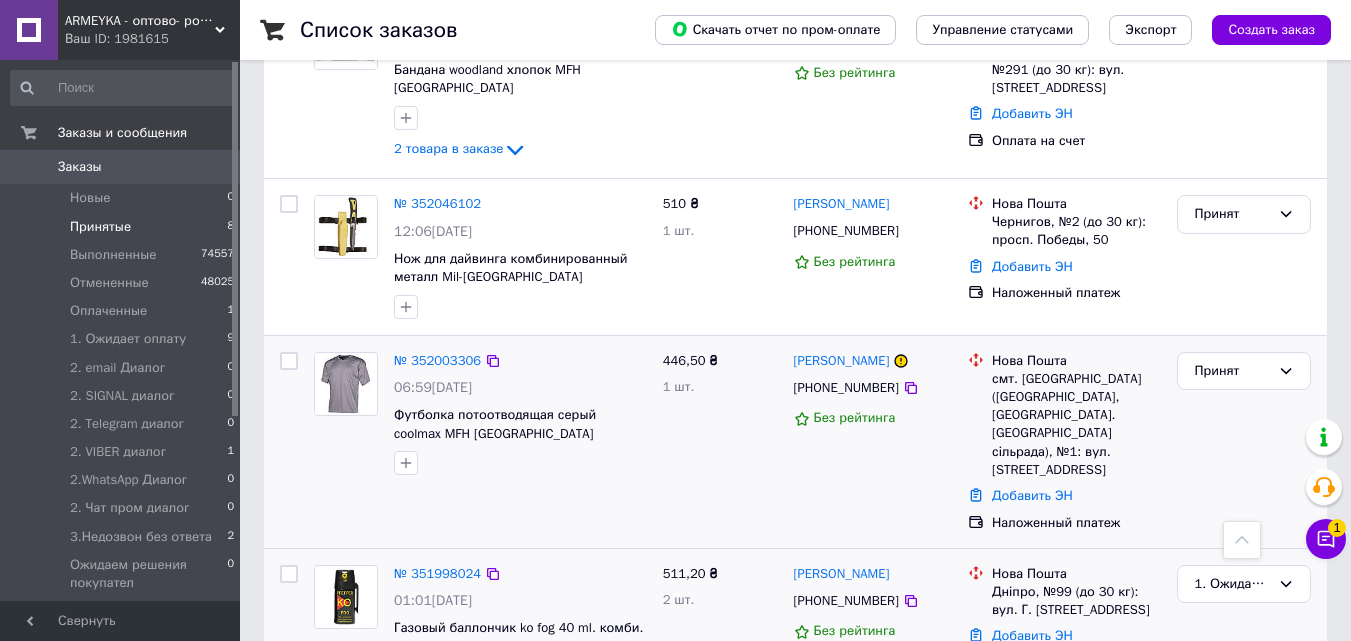 scroll, scrollTop: 841, scrollLeft: 0, axis: vertical 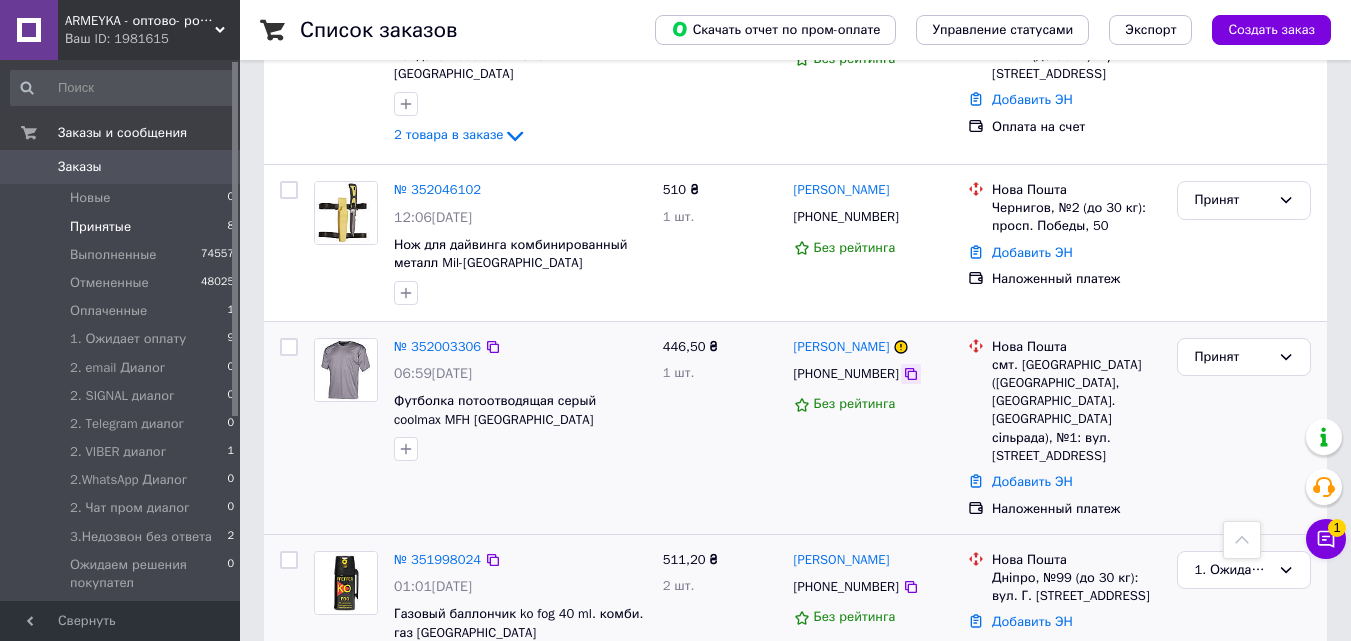 click 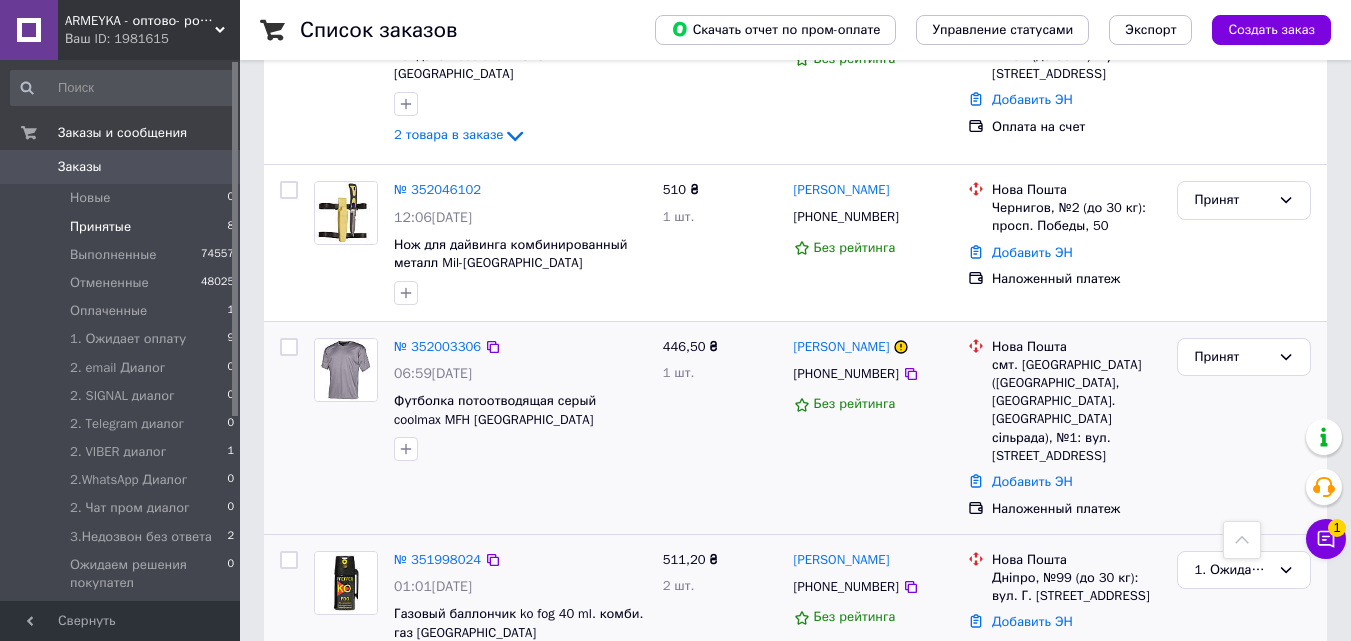 click at bounding box center [346, 400] 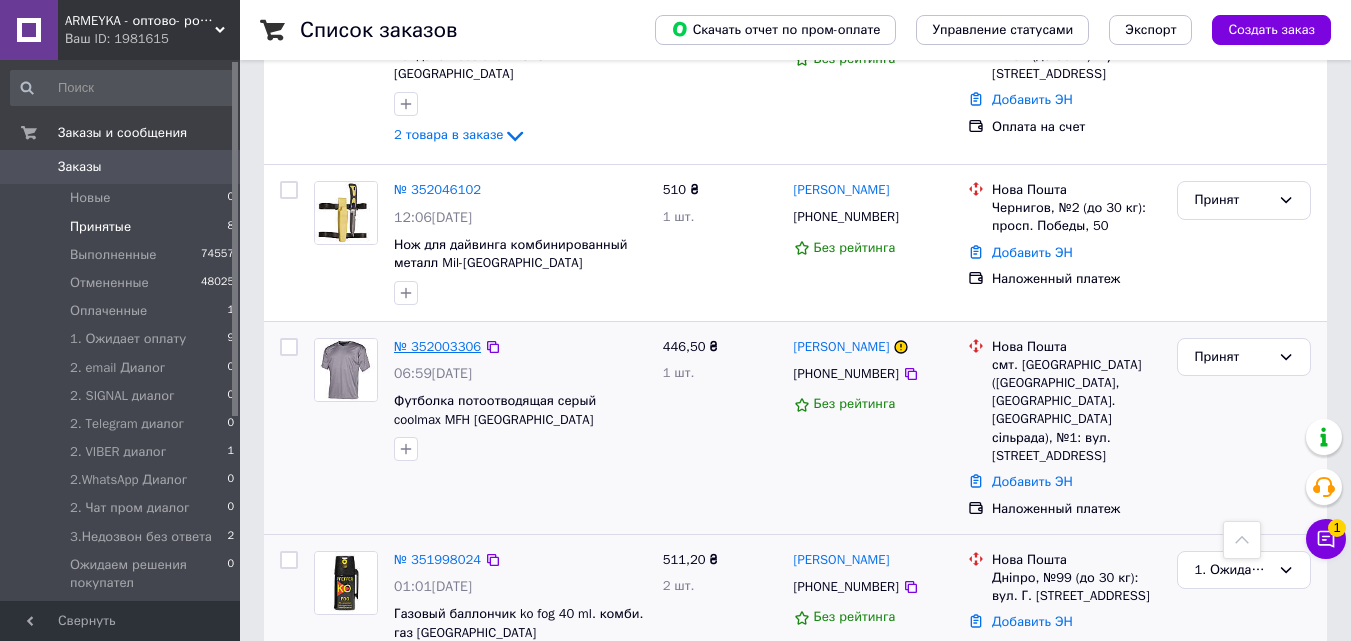 click on "№ 352003306" at bounding box center [437, 346] 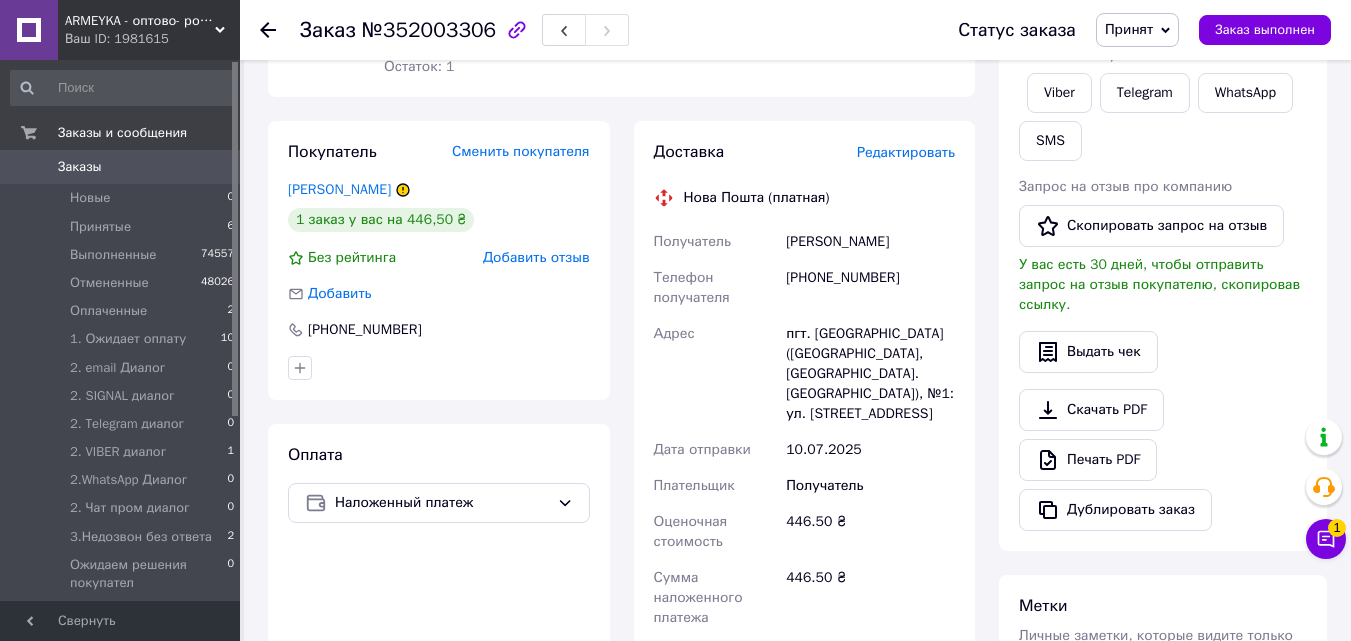 scroll, scrollTop: 241, scrollLeft: 0, axis: vertical 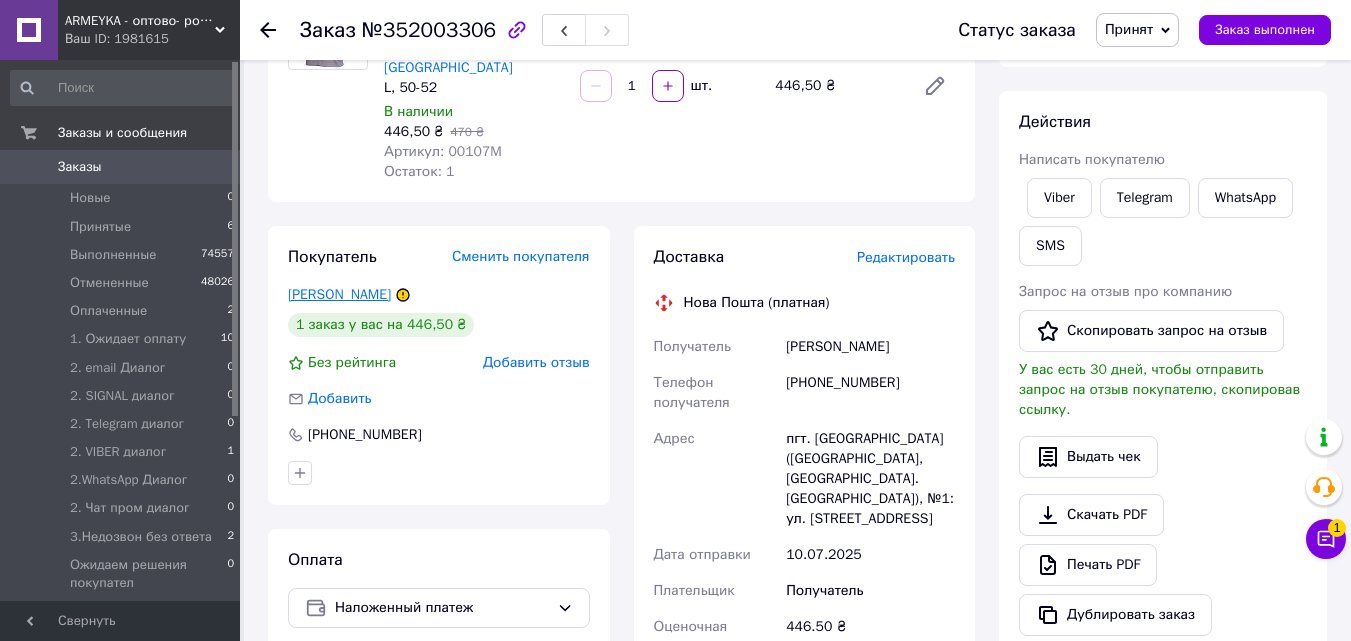 click on "[PERSON_NAME]" at bounding box center [339, 294] 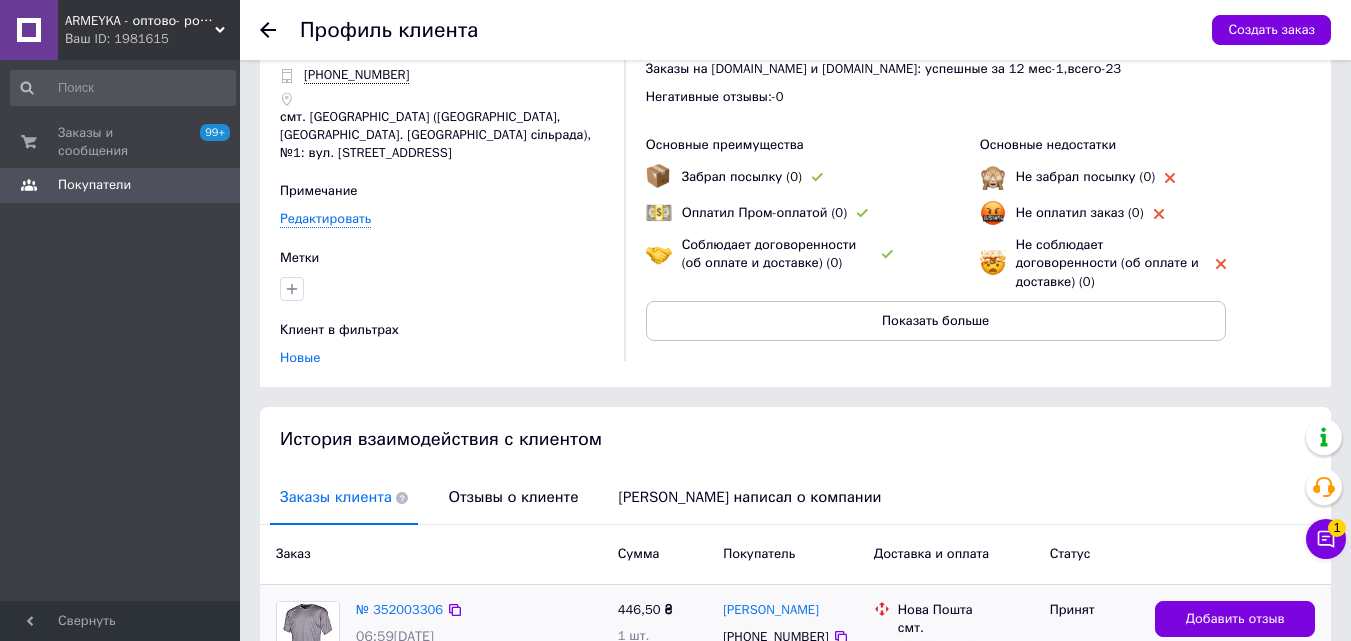 scroll, scrollTop: 200, scrollLeft: 0, axis: vertical 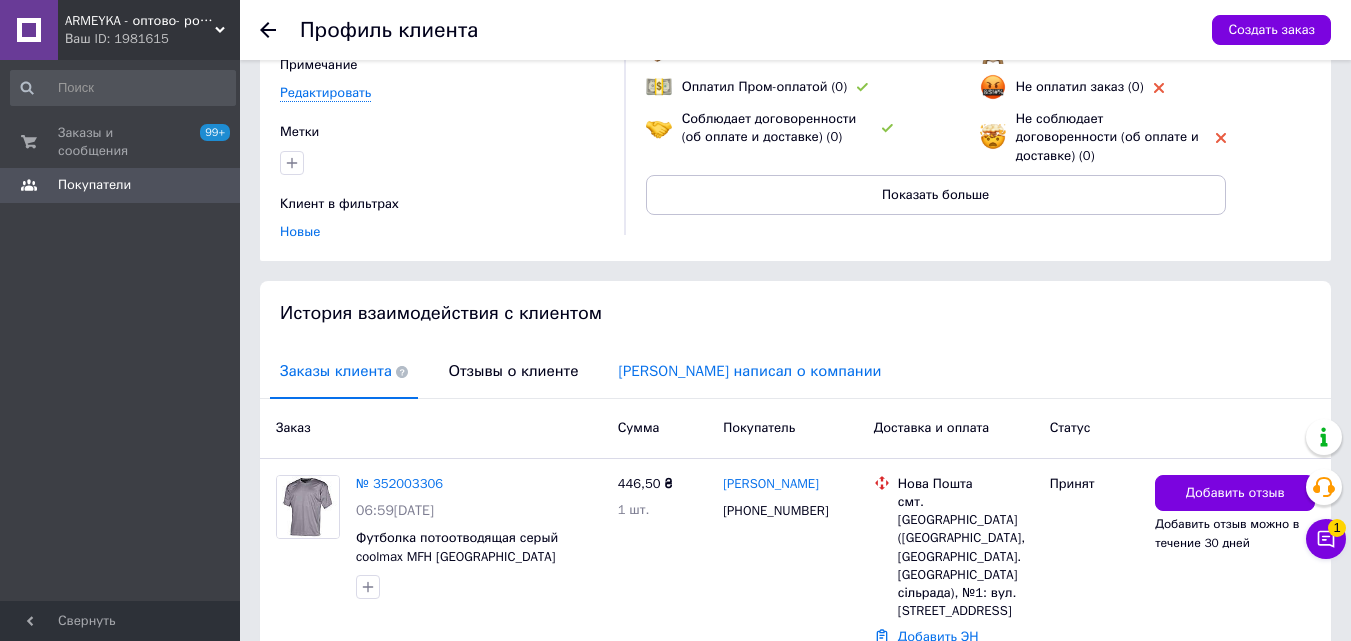 drag, startPoint x: 502, startPoint y: 359, endPoint x: 652, endPoint y: 416, distance: 160.46495 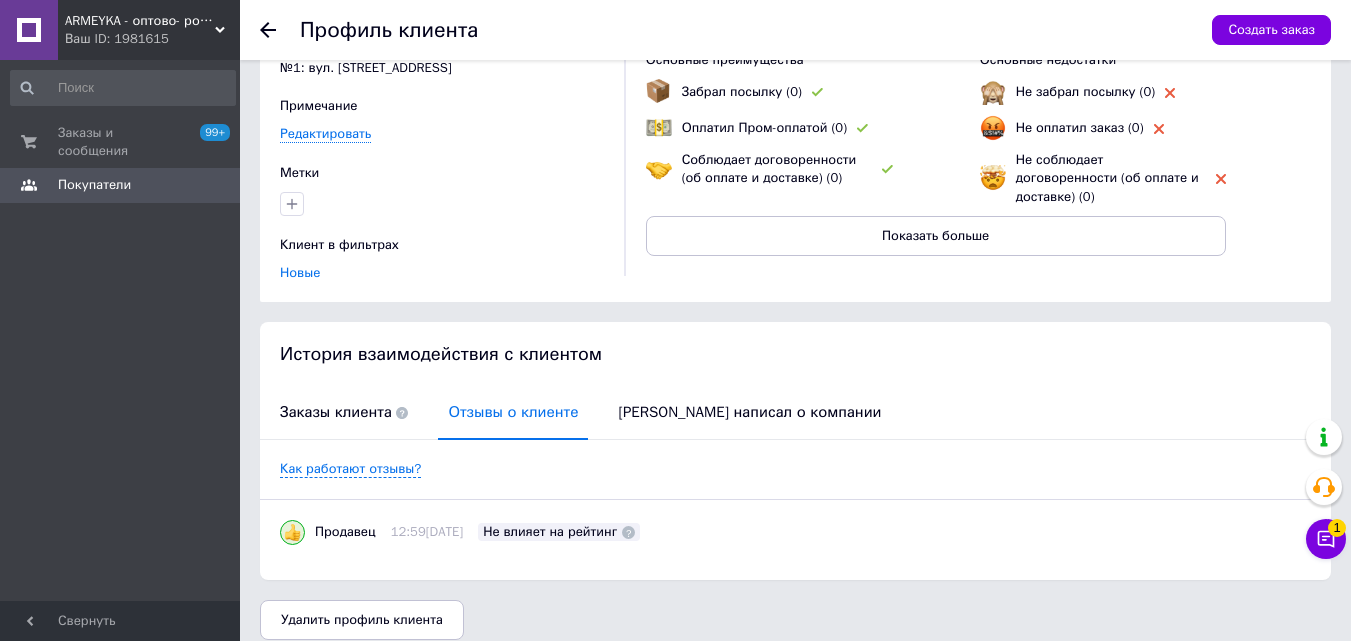 click 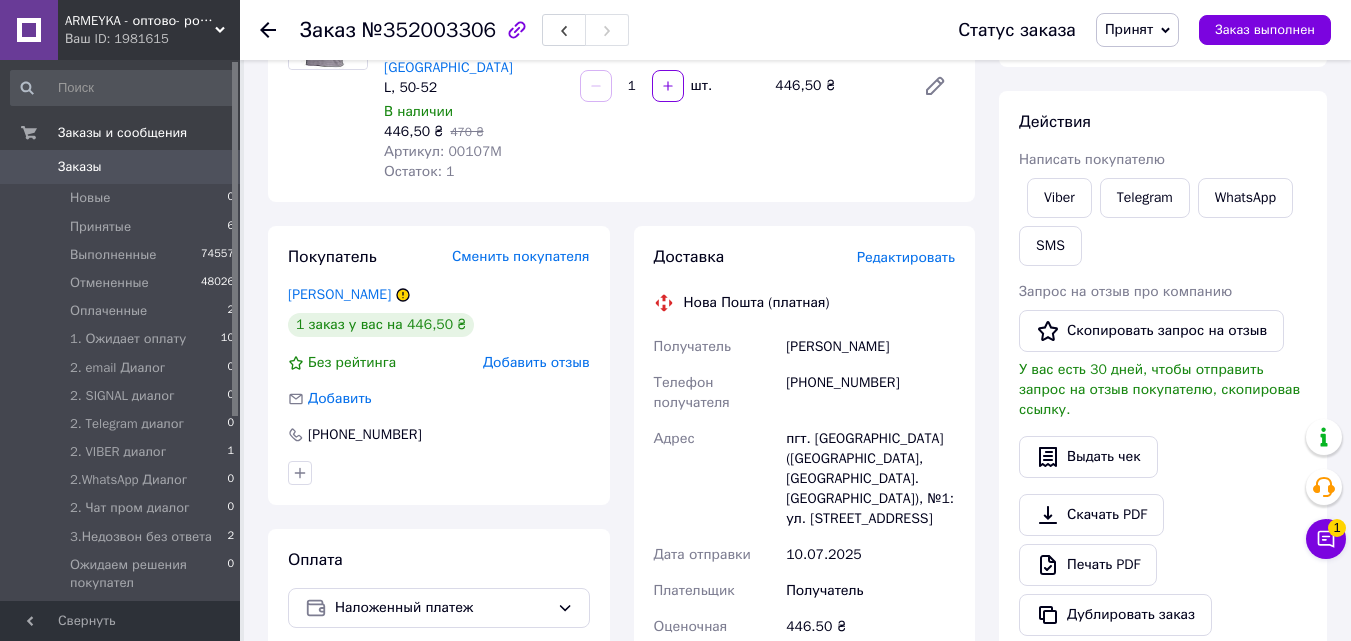 click on "Принят" at bounding box center [1129, 29] 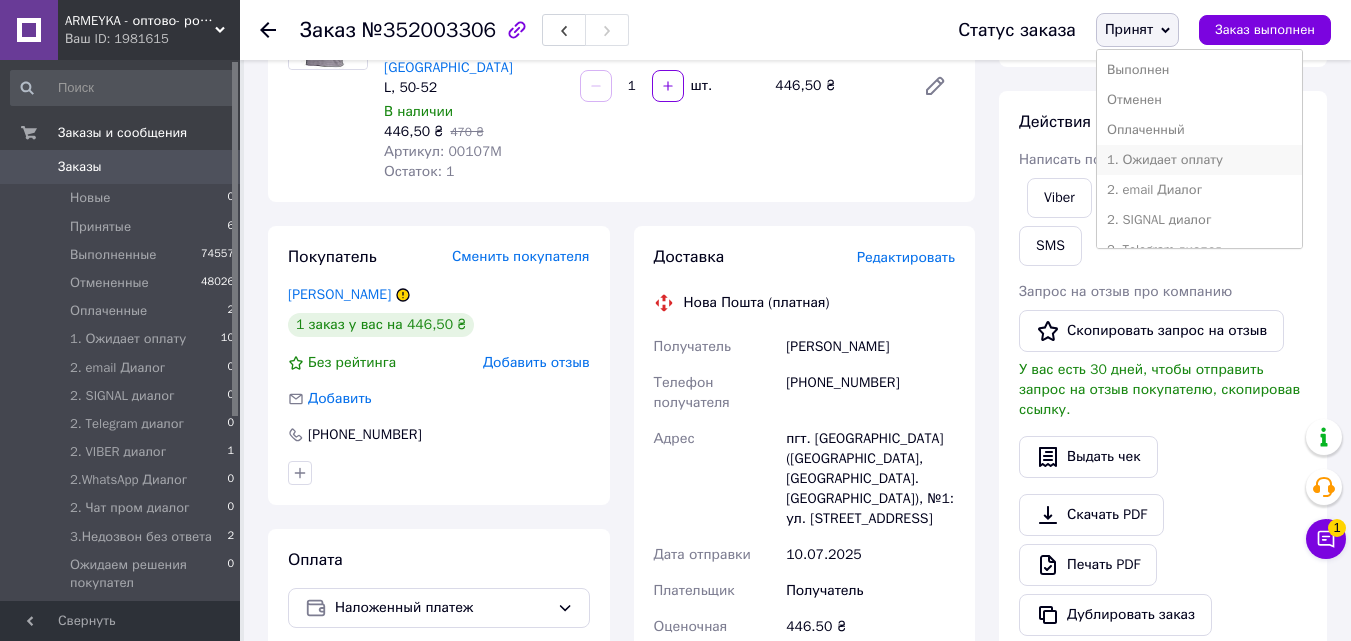 click on "1. Ожидает оплату" at bounding box center [1199, 160] 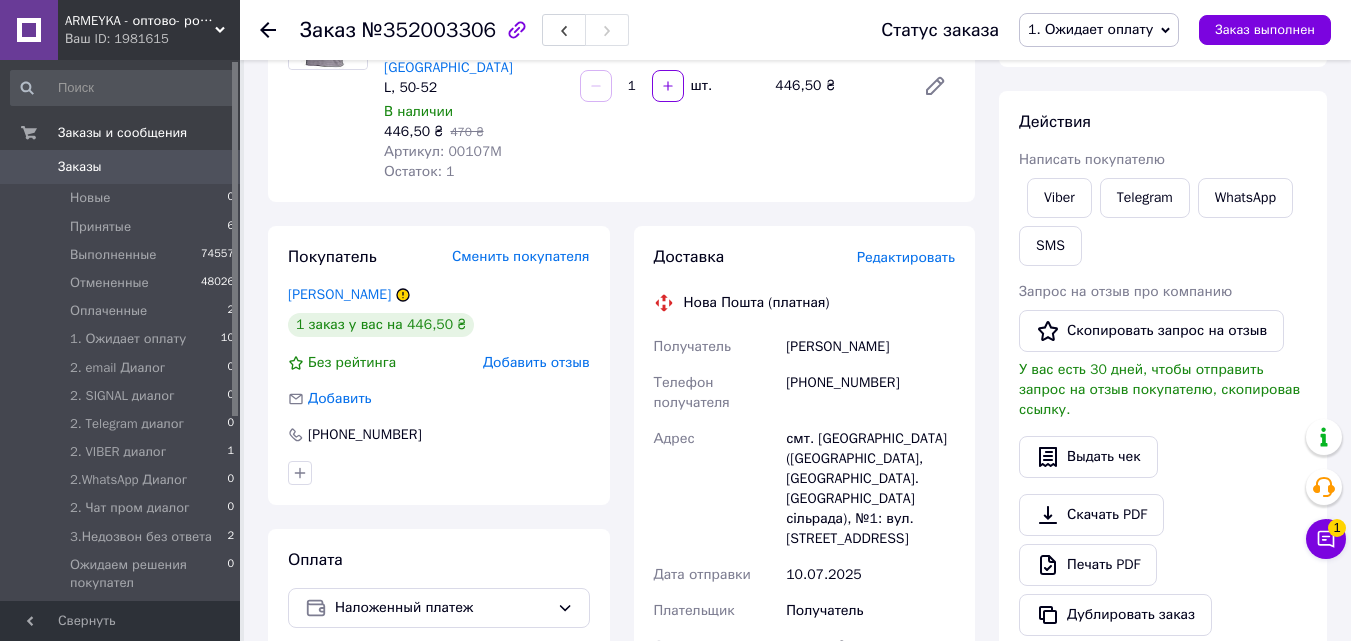 click on "смт. [GEOGRAPHIC_DATA] ([GEOGRAPHIC_DATA], [GEOGRAPHIC_DATA]. [GEOGRAPHIC_DATA] сільрада), №1: вул. [STREET_ADDRESS]" at bounding box center [870, 489] 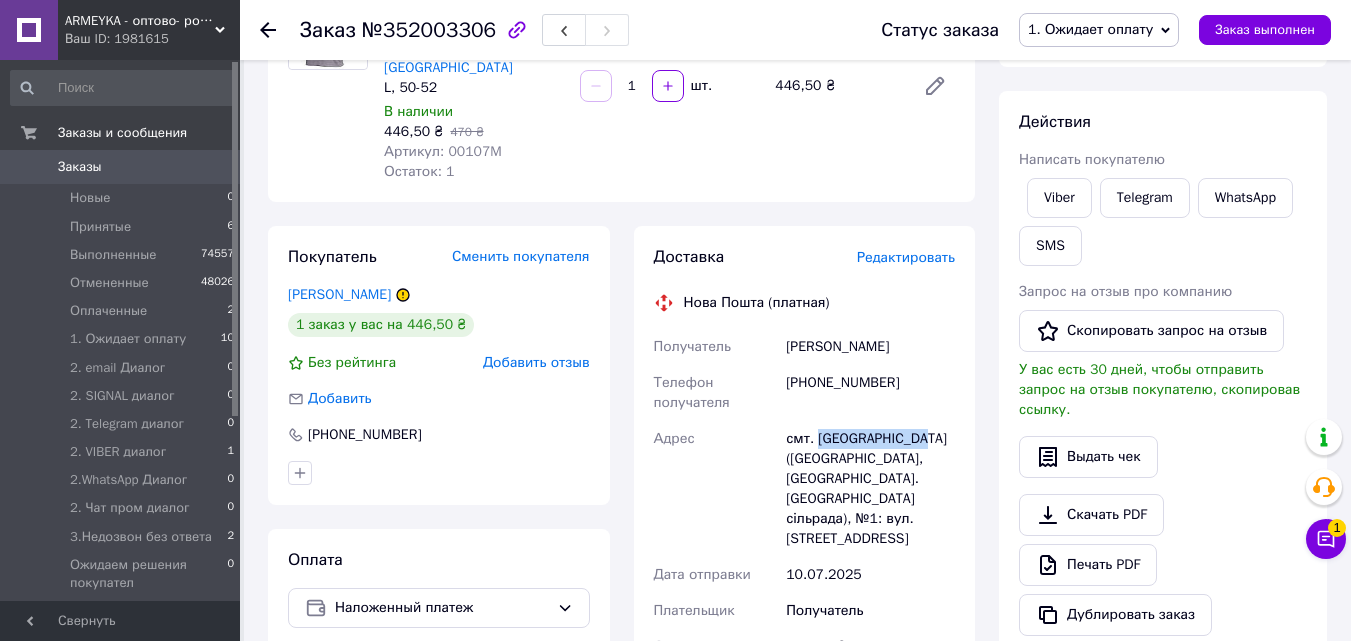 click on "смт. [GEOGRAPHIC_DATA] ([GEOGRAPHIC_DATA], [GEOGRAPHIC_DATA]. [GEOGRAPHIC_DATA] сільрада), №1: вул. [STREET_ADDRESS]" at bounding box center [870, 489] 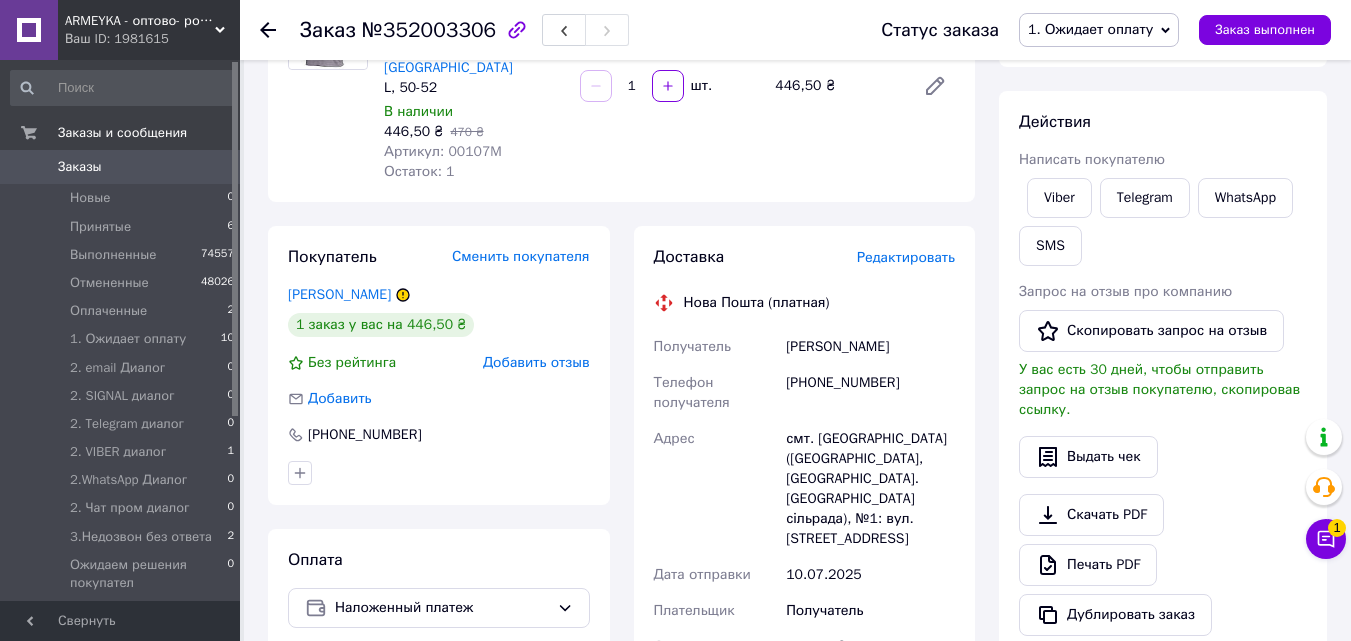 click at bounding box center (328, 86) 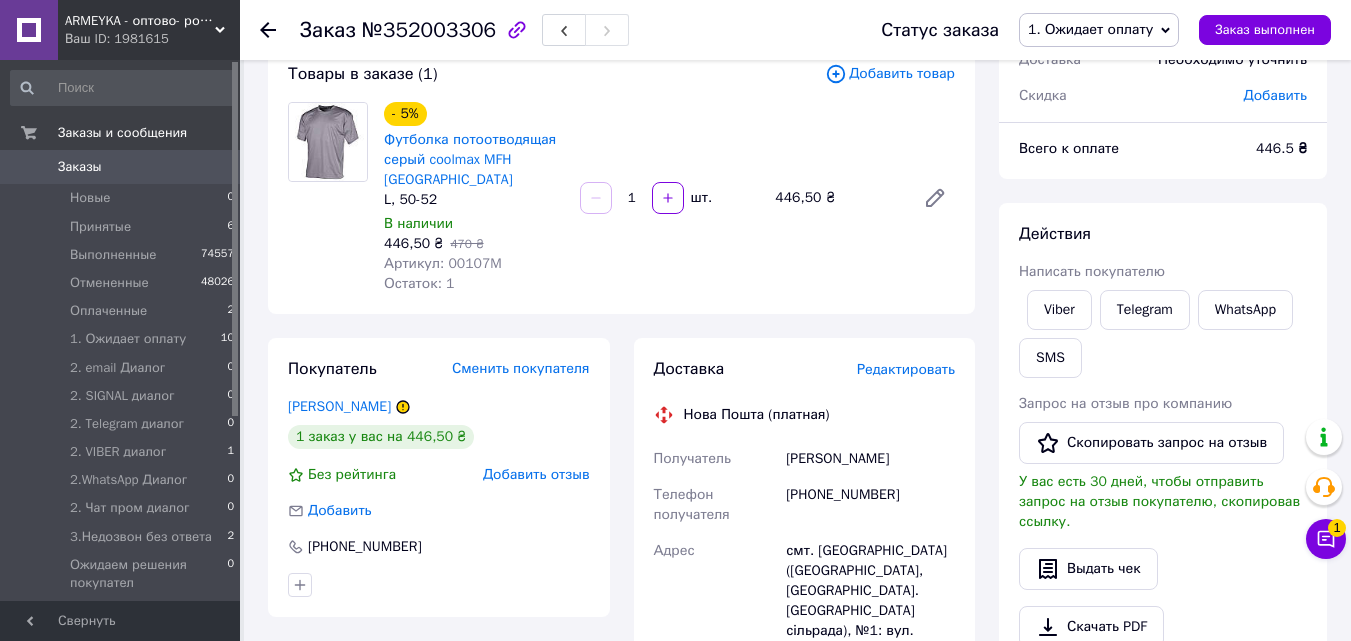 scroll, scrollTop: 200, scrollLeft: 0, axis: vertical 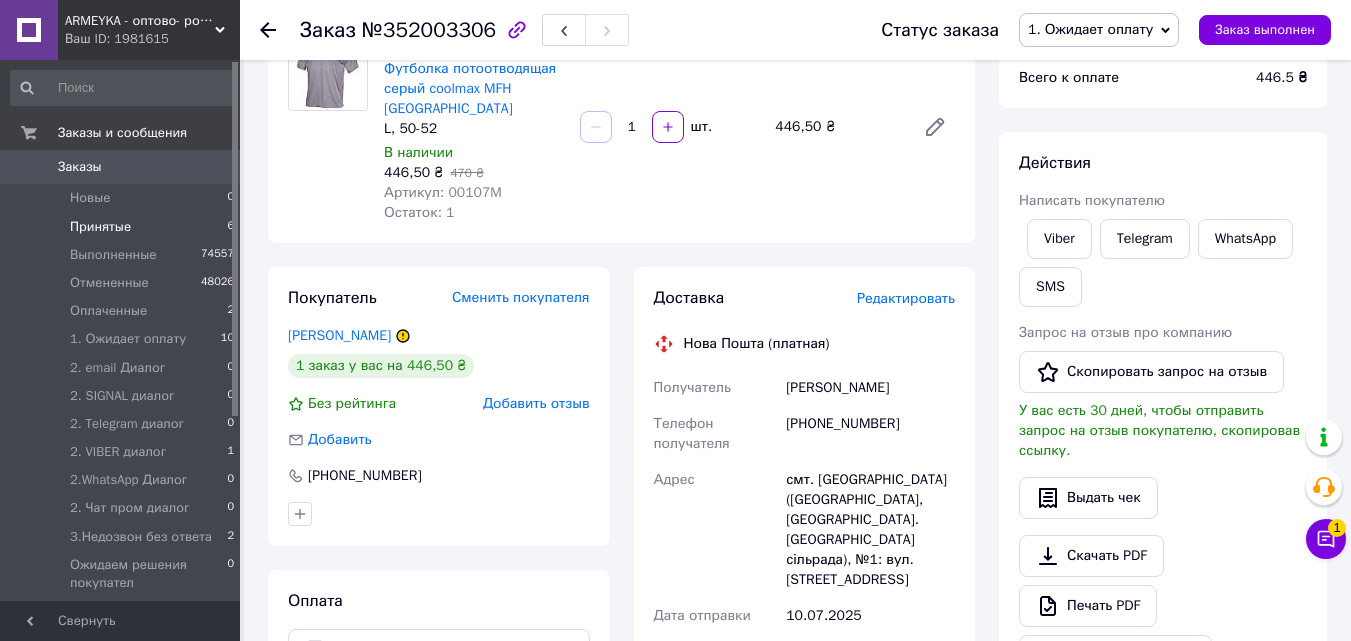 click on "Принятые" at bounding box center [100, 227] 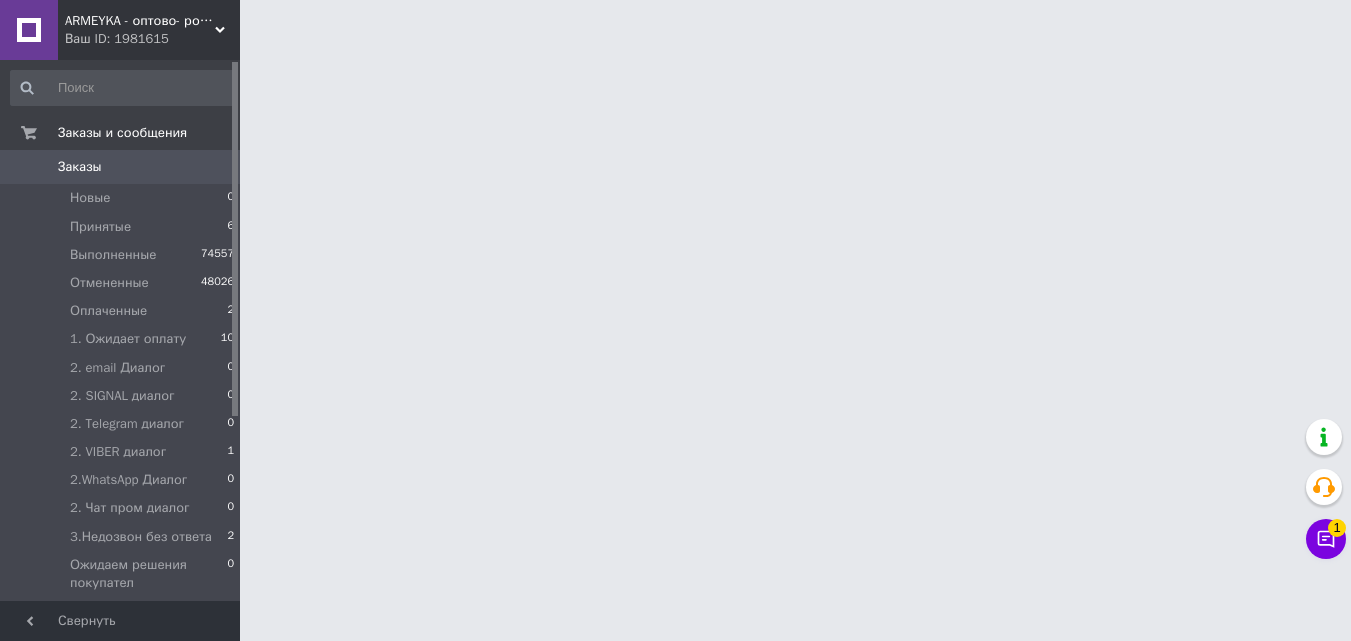 scroll, scrollTop: 0, scrollLeft: 0, axis: both 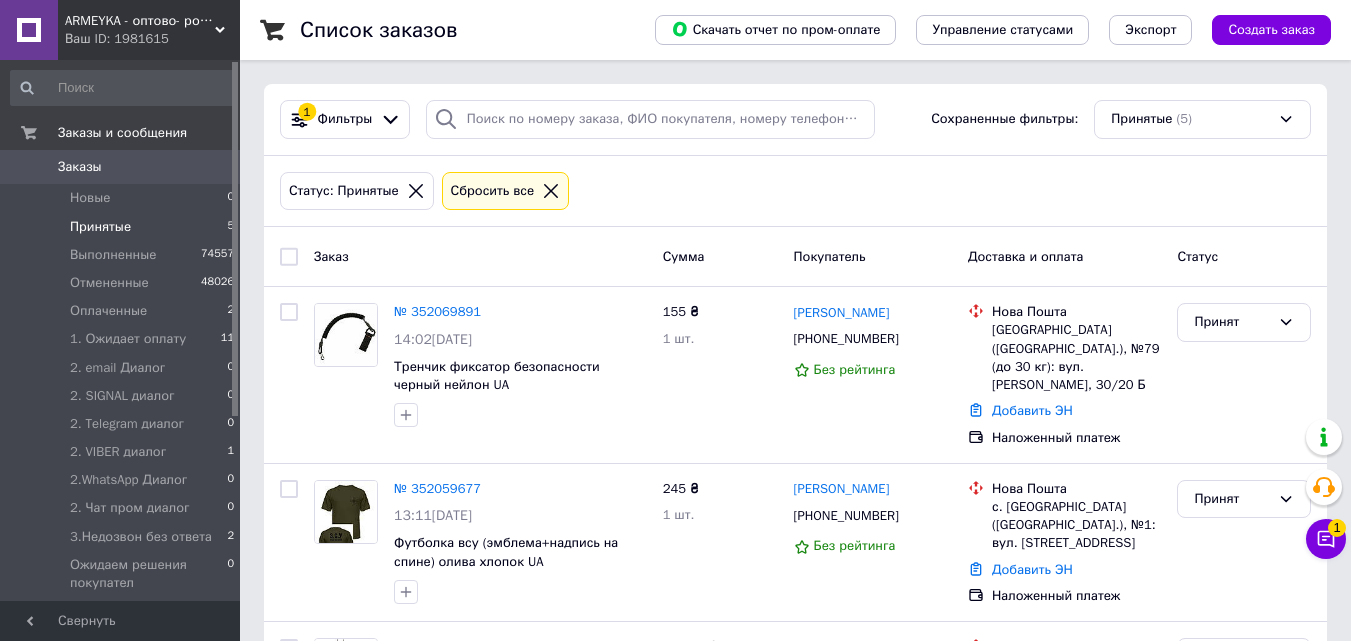 drag, startPoint x: 96, startPoint y: 226, endPoint x: 240, endPoint y: 251, distance: 146.15402 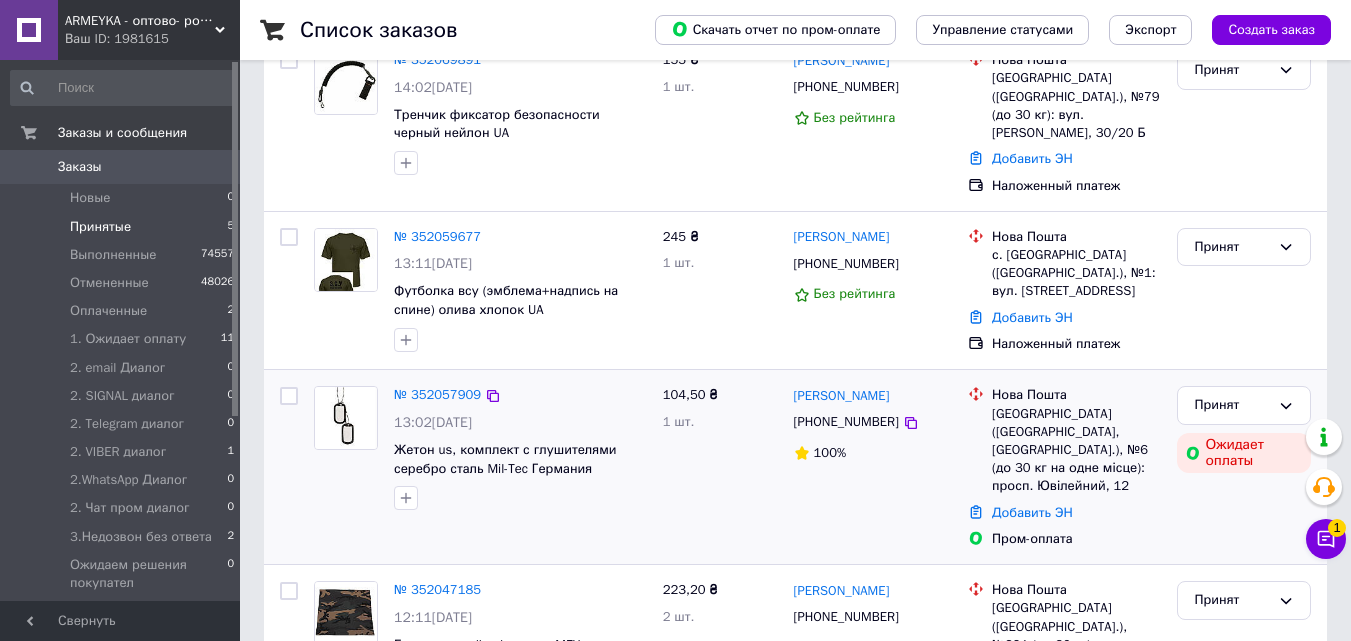 scroll, scrollTop: 490, scrollLeft: 0, axis: vertical 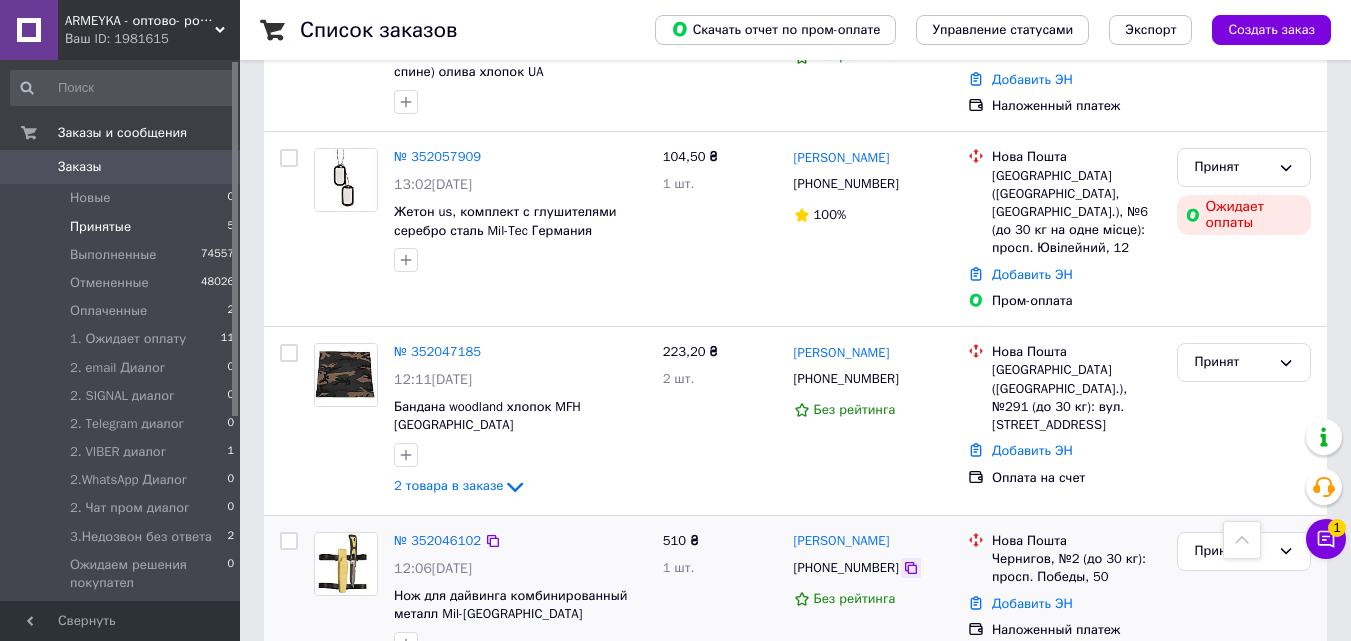 click 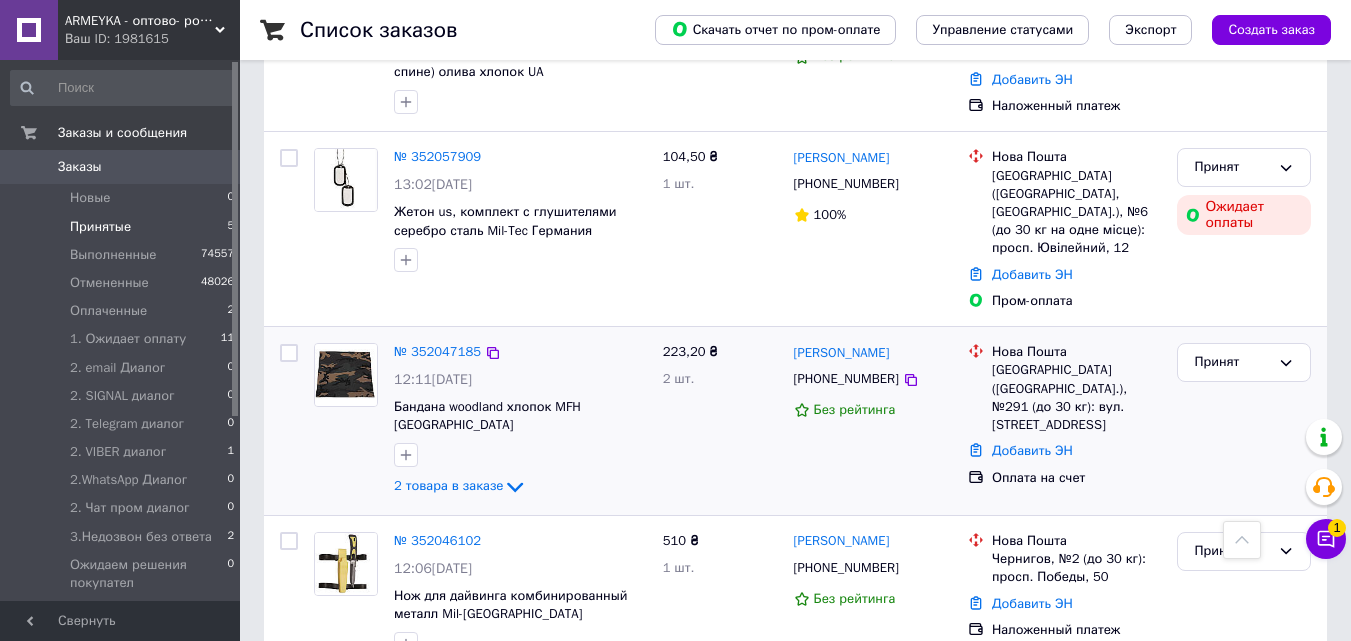 click at bounding box center (346, 421) 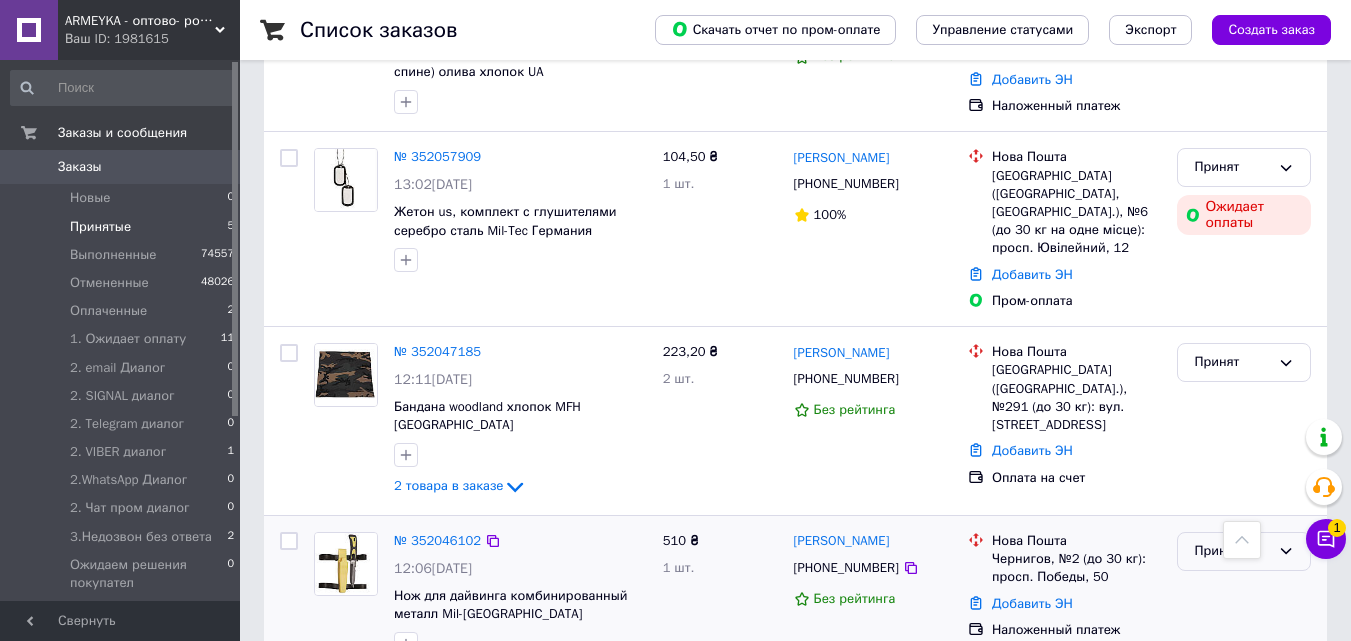 click on "Принят" at bounding box center [1232, 551] 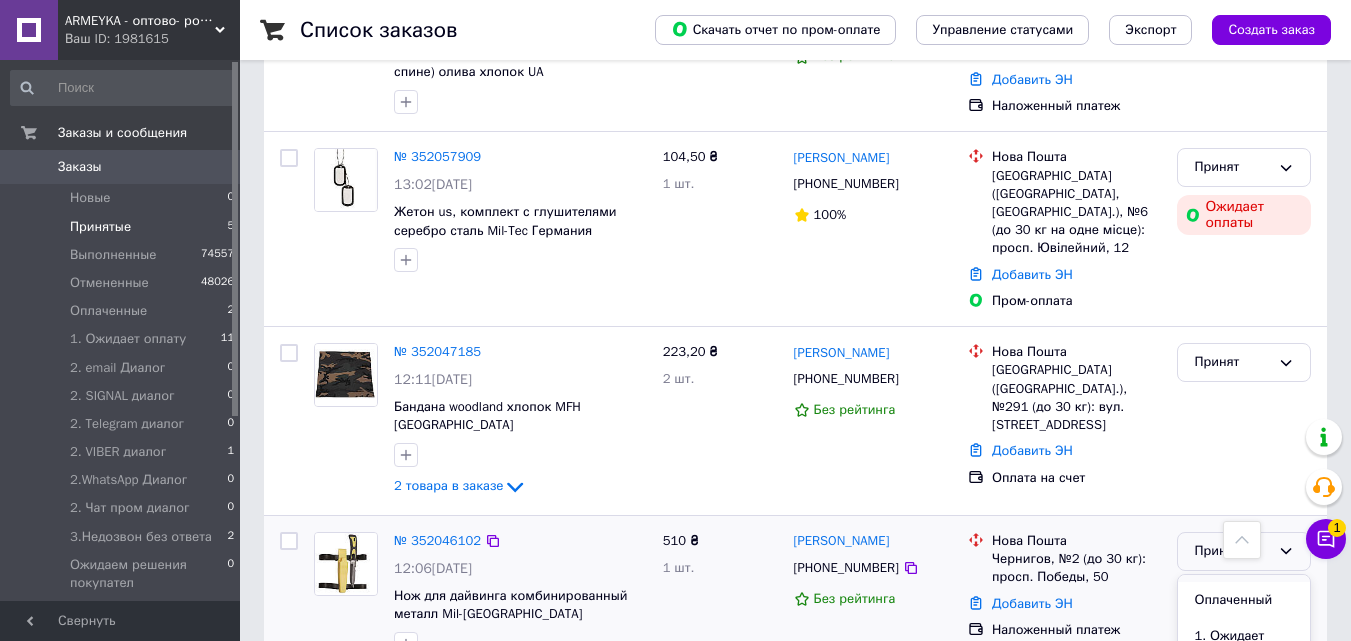 scroll, scrollTop: 100, scrollLeft: 0, axis: vertical 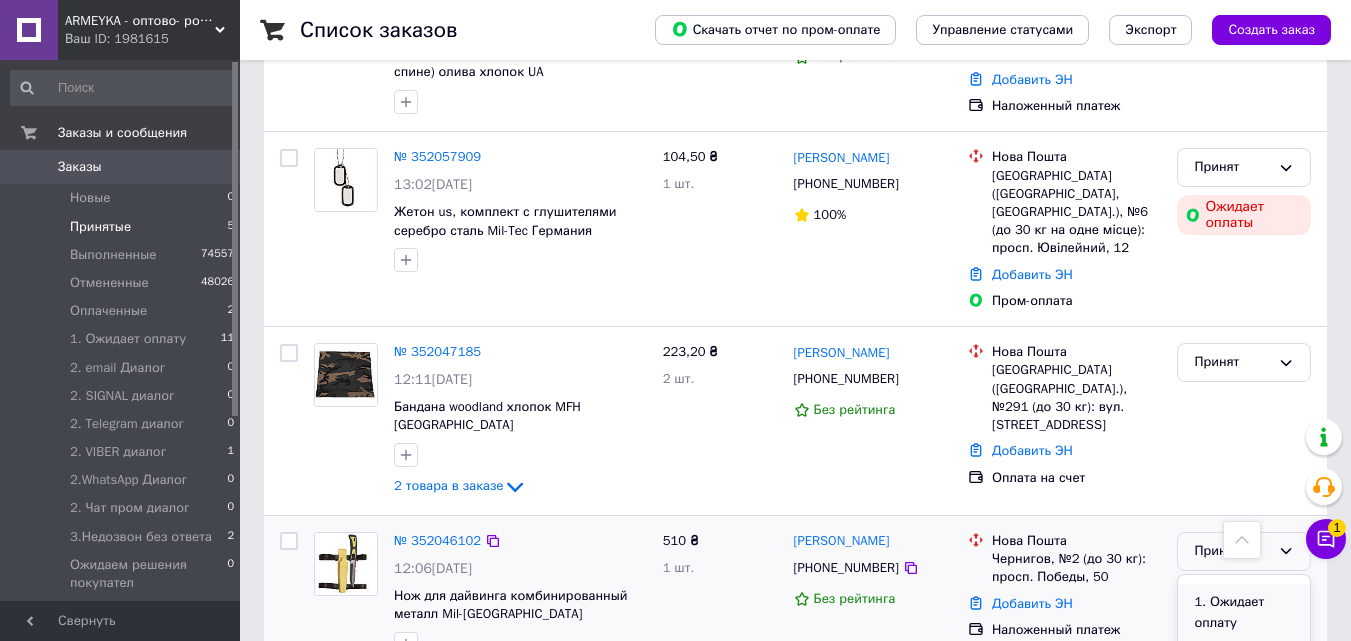 click on "1. Ожидает оплату" at bounding box center (1244, 612) 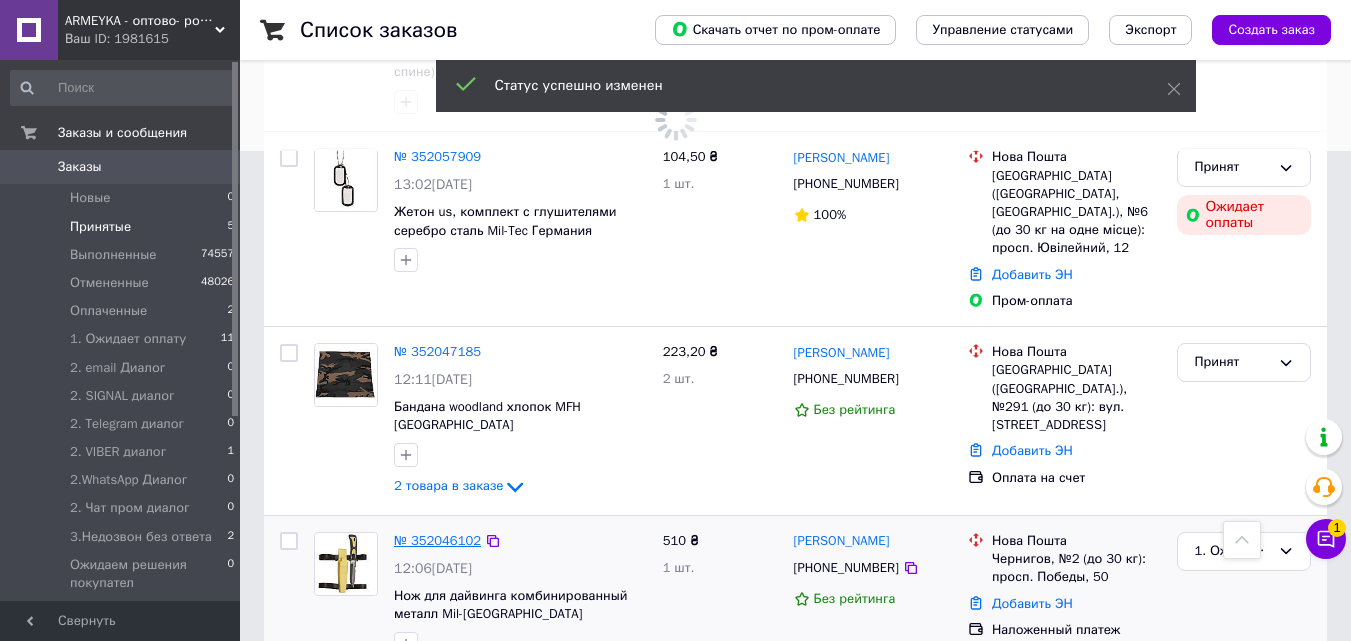 click on "№ 352046102" at bounding box center (437, 540) 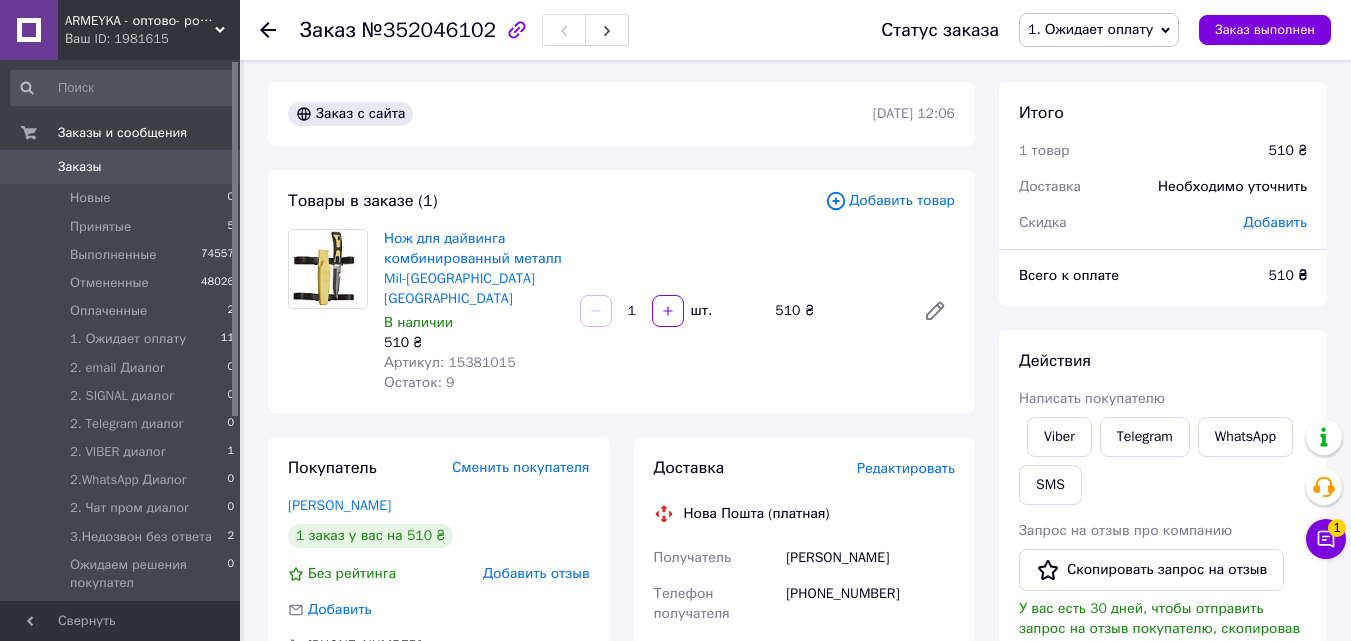 scroll, scrollTop: 0, scrollLeft: 0, axis: both 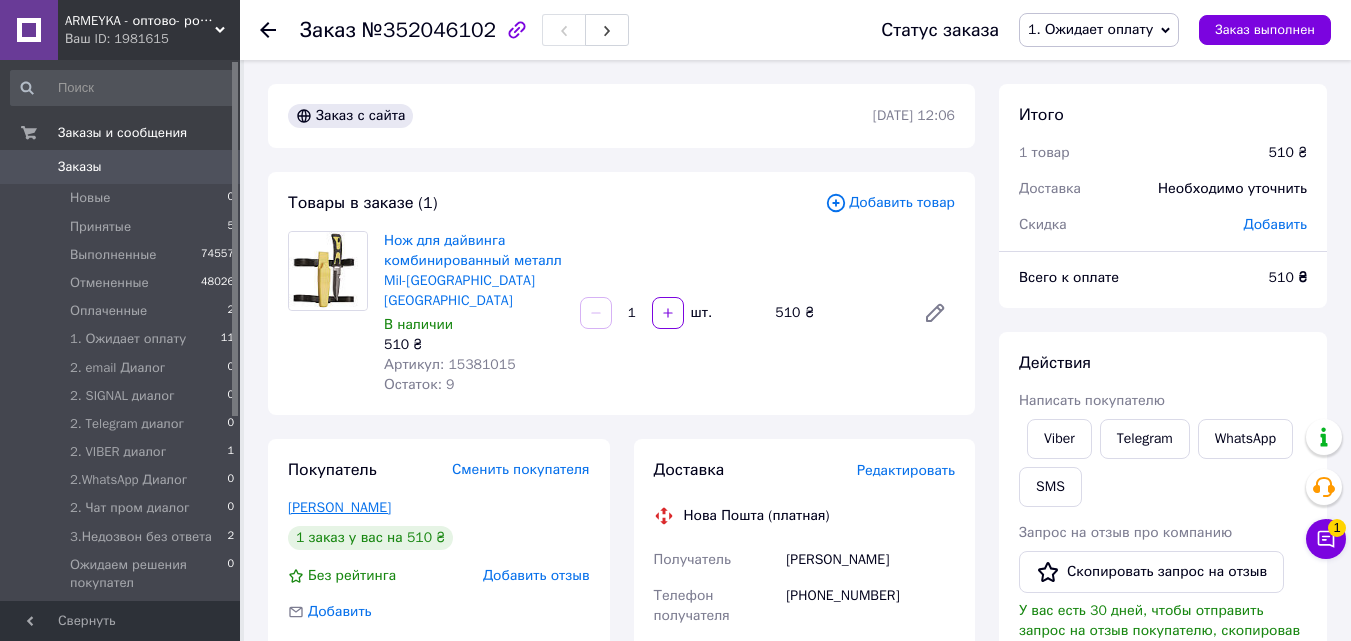 click on "[PERSON_NAME]" at bounding box center (339, 507) 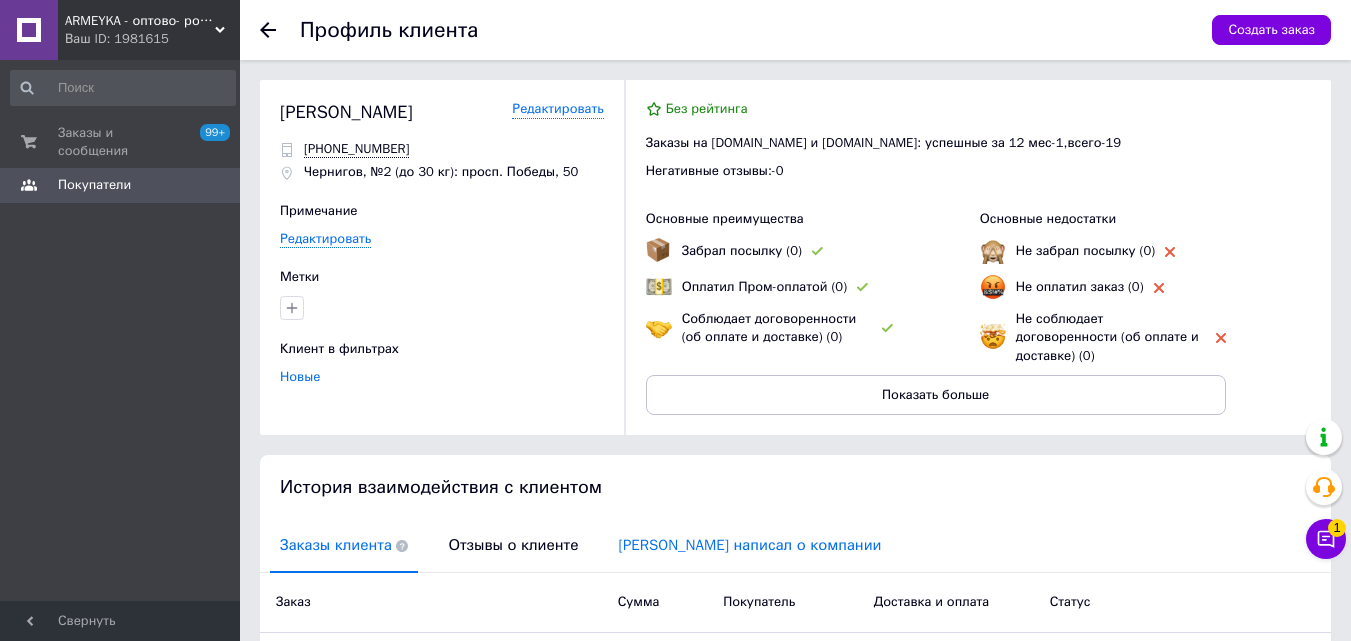 drag, startPoint x: 480, startPoint y: 533, endPoint x: 629, endPoint y: 516, distance: 149.96666 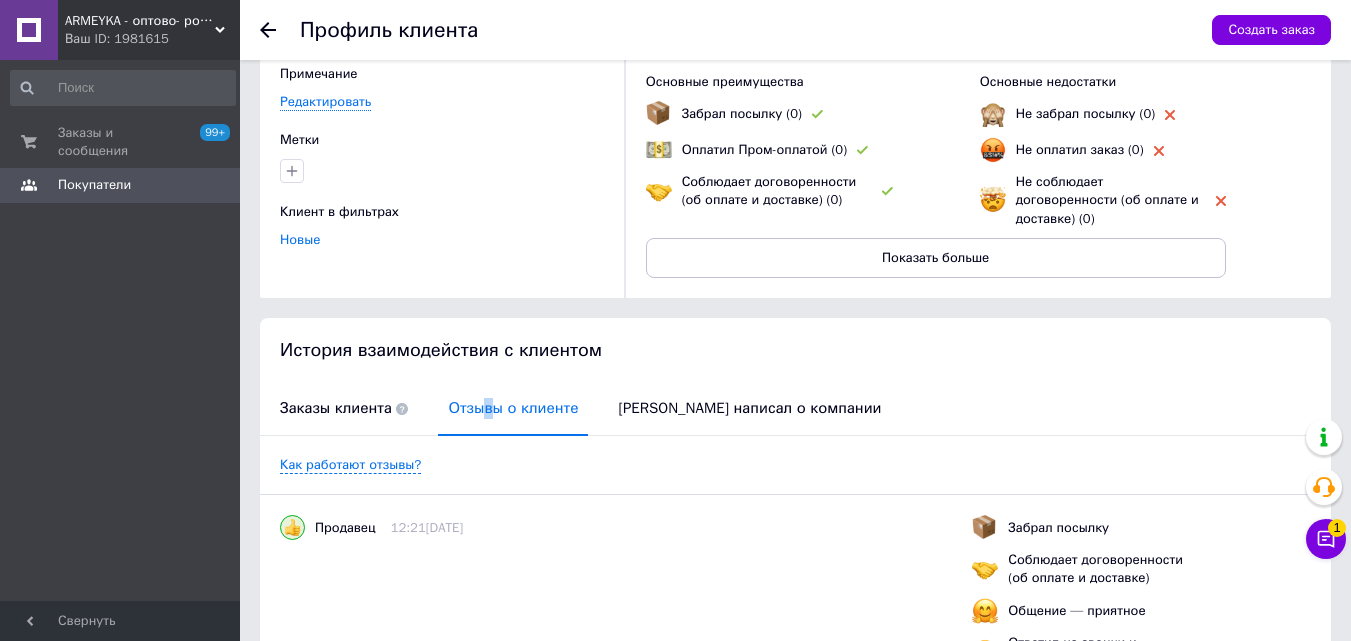scroll, scrollTop: 329, scrollLeft: 0, axis: vertical 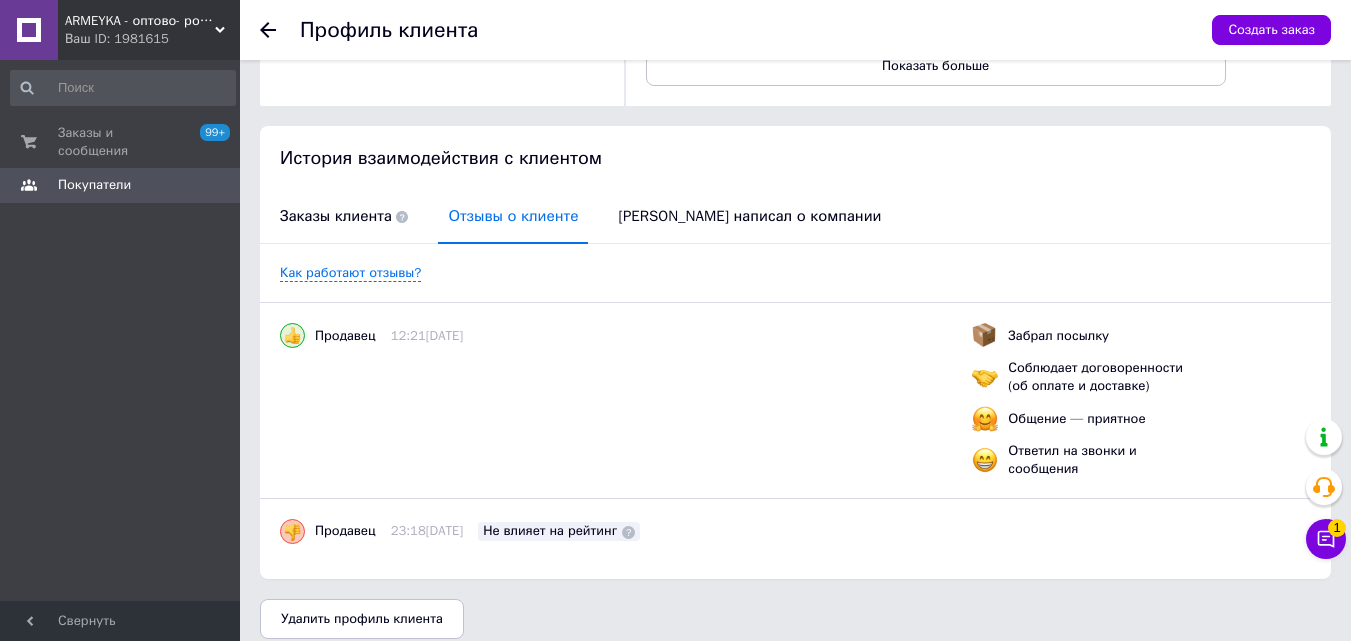 click 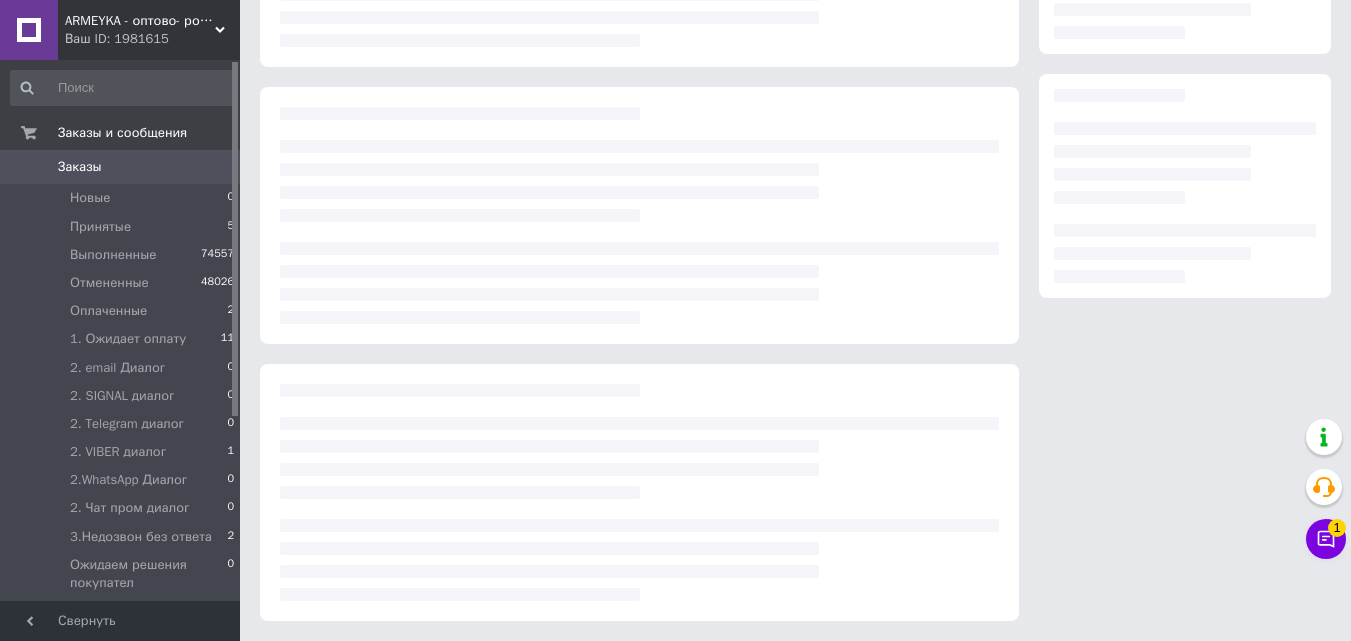 scroll, scrollTop: 0, scrollLeft: 0, axis: both 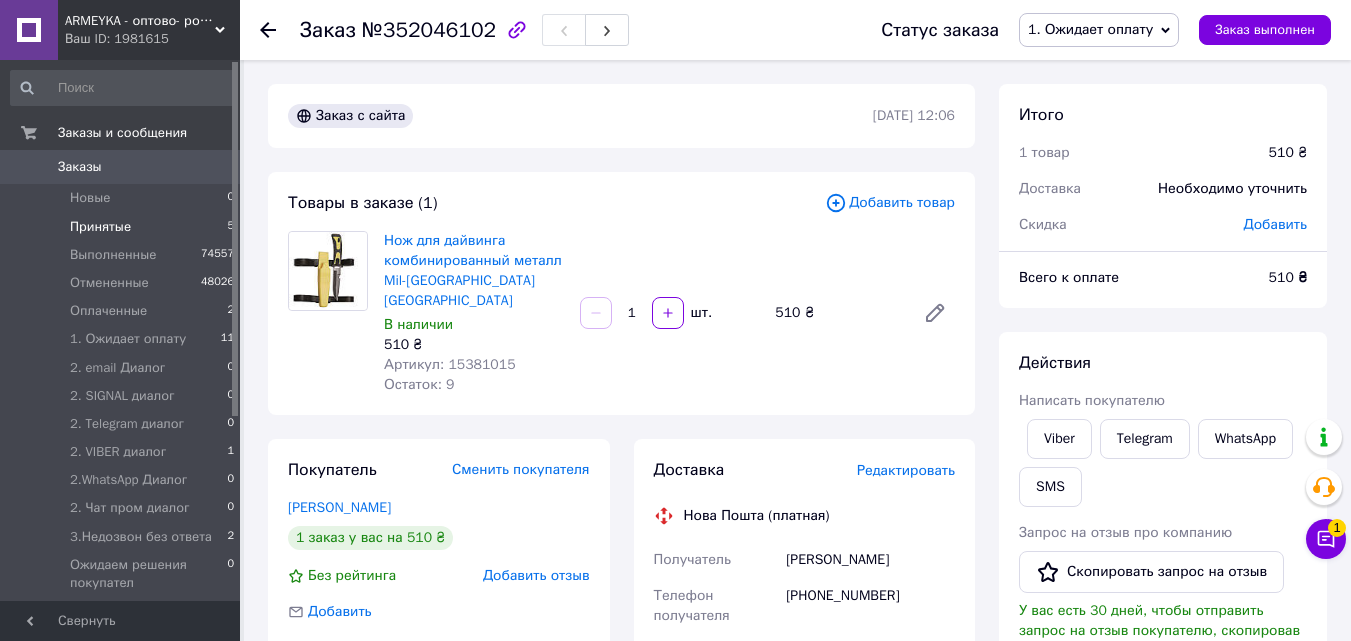 click on "Принятые 5" at bounding box center (123, 227) 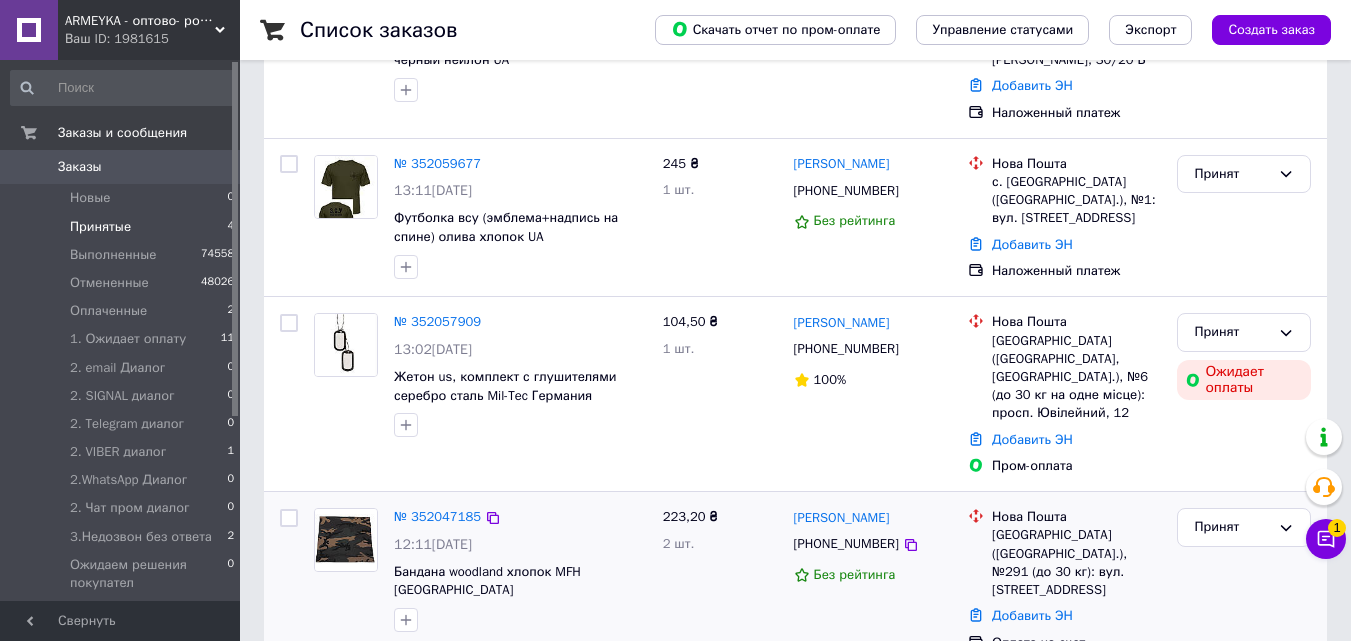 scroll, scrollTop: 333, scrollLeft: 0, axis: vertical 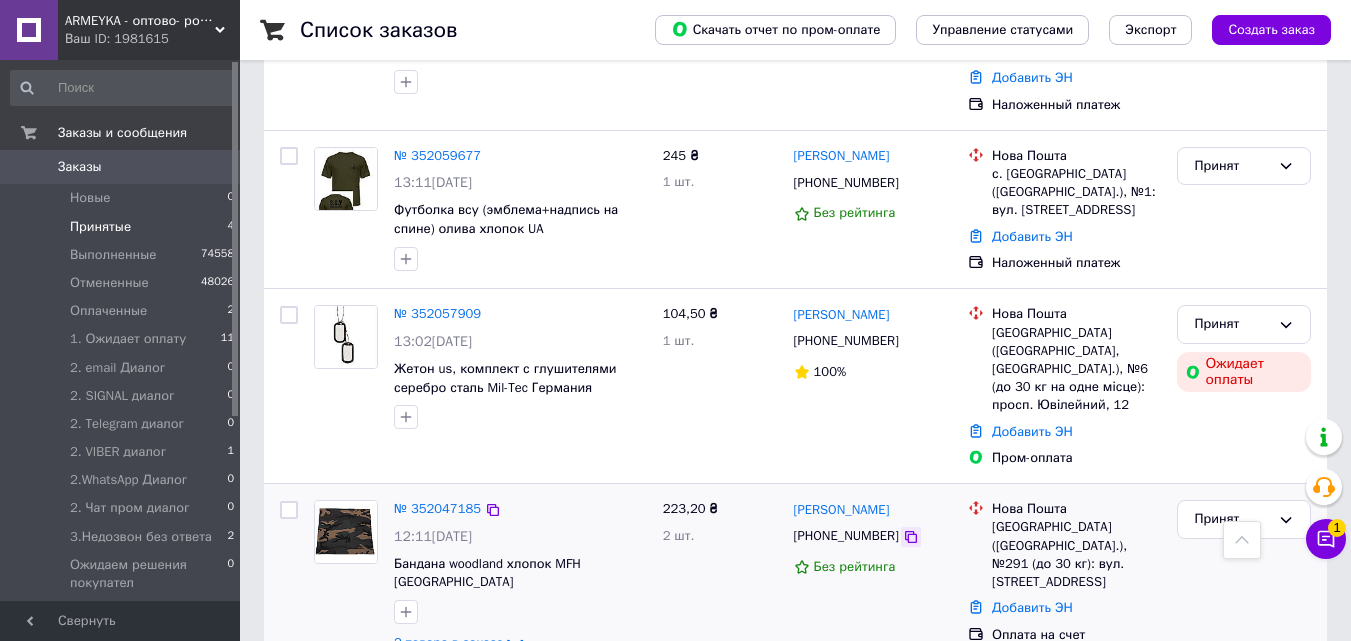 click 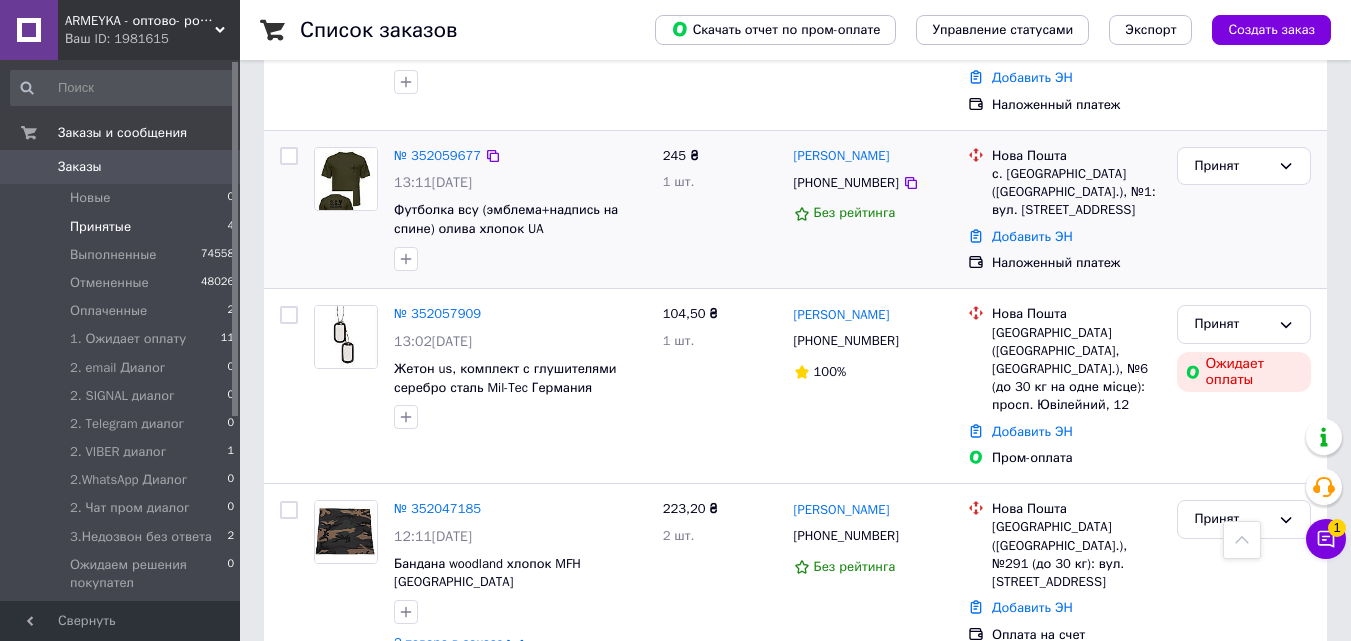 drag, startPoint x: 298, startPoint y: 212, endPoint x: 306, endPoint y: 219, distance: 10.630146 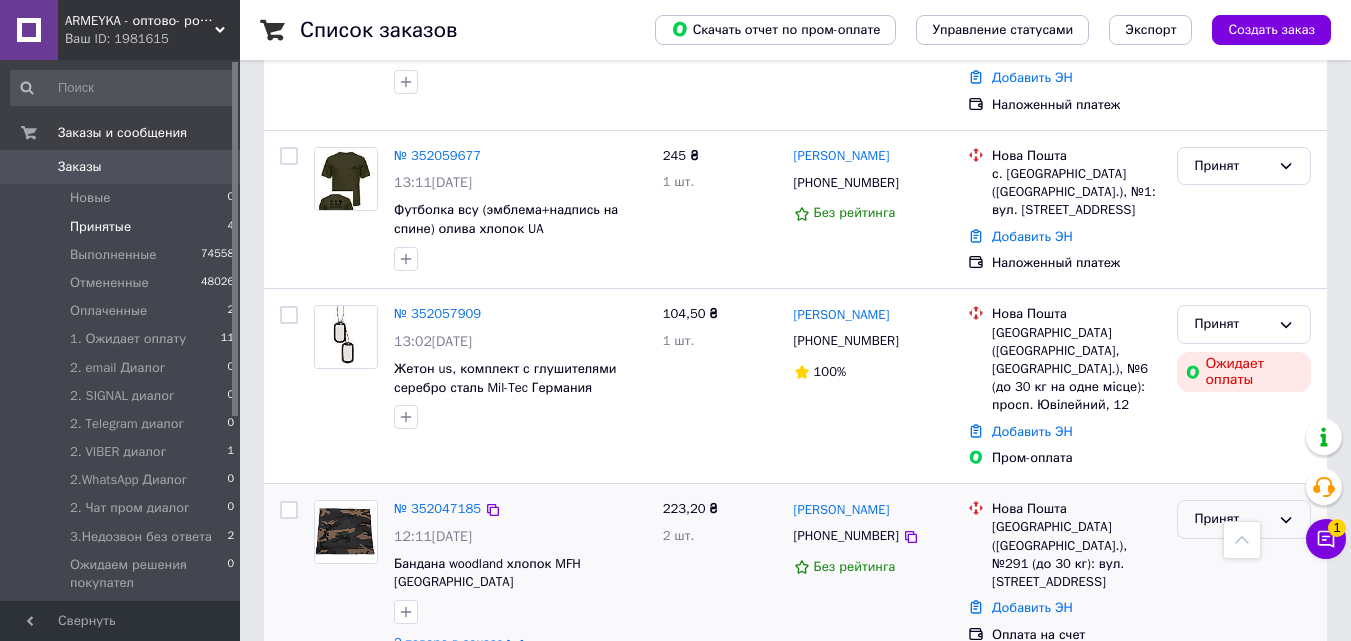 click on "Принят" at bounding box center (1232, 519) 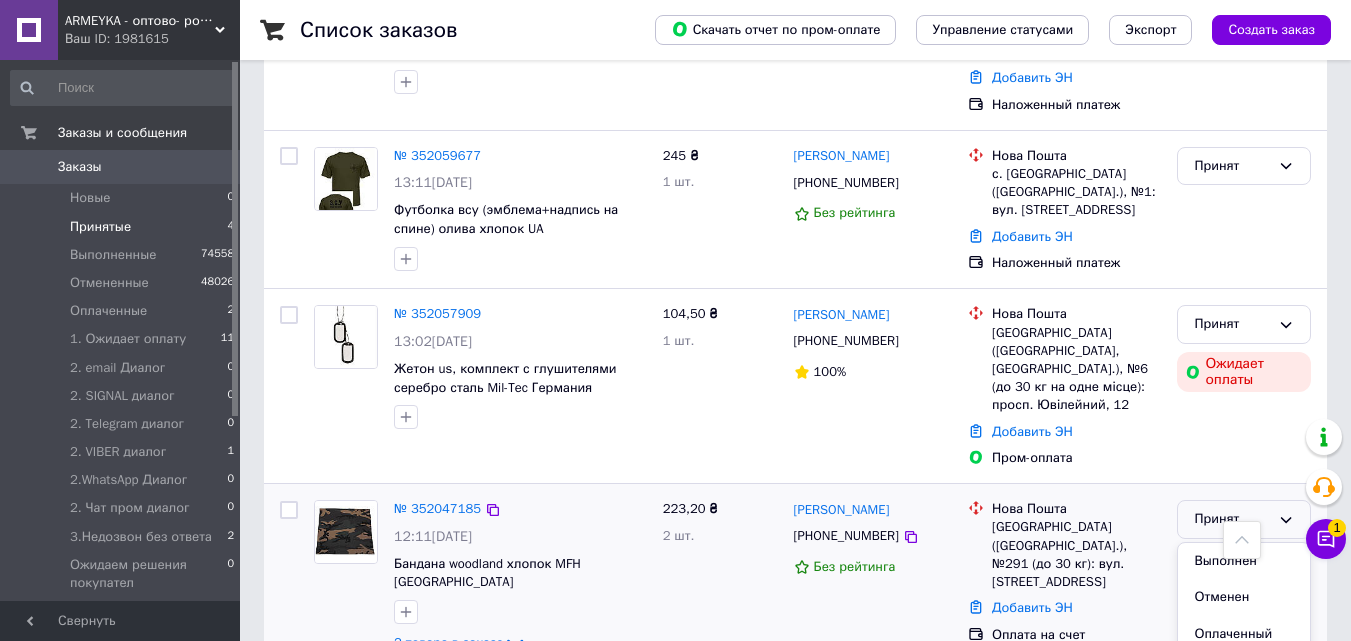 scroll, scrollTop: 100, scrollLeft: 0, axis: vertical 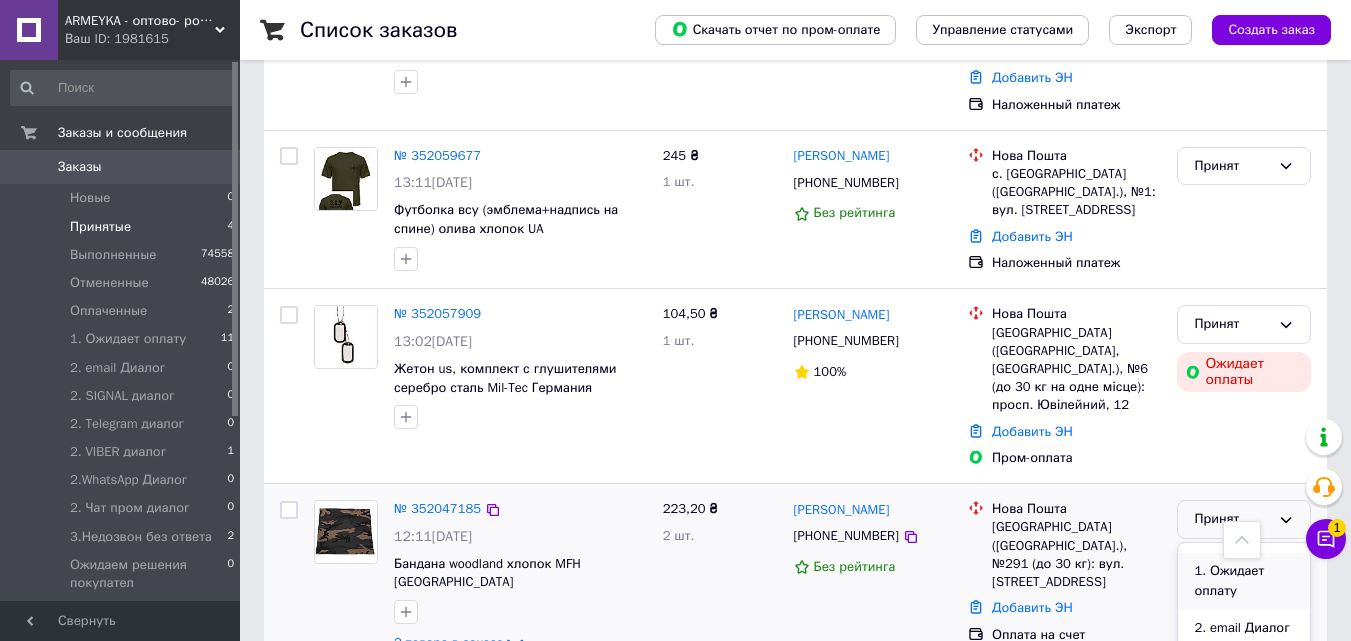 drag, startPoint x: 1204, startPoint y: 550, endPoint x: 1193, endPoint y: 550, distance: 11 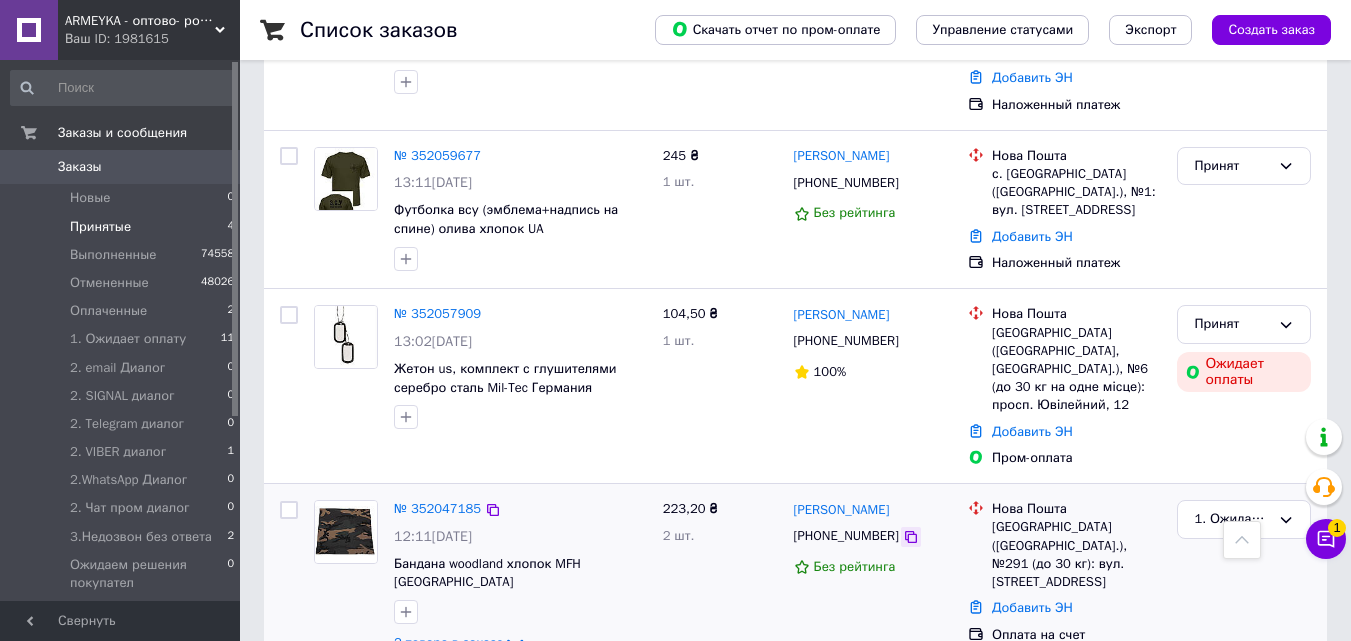 click 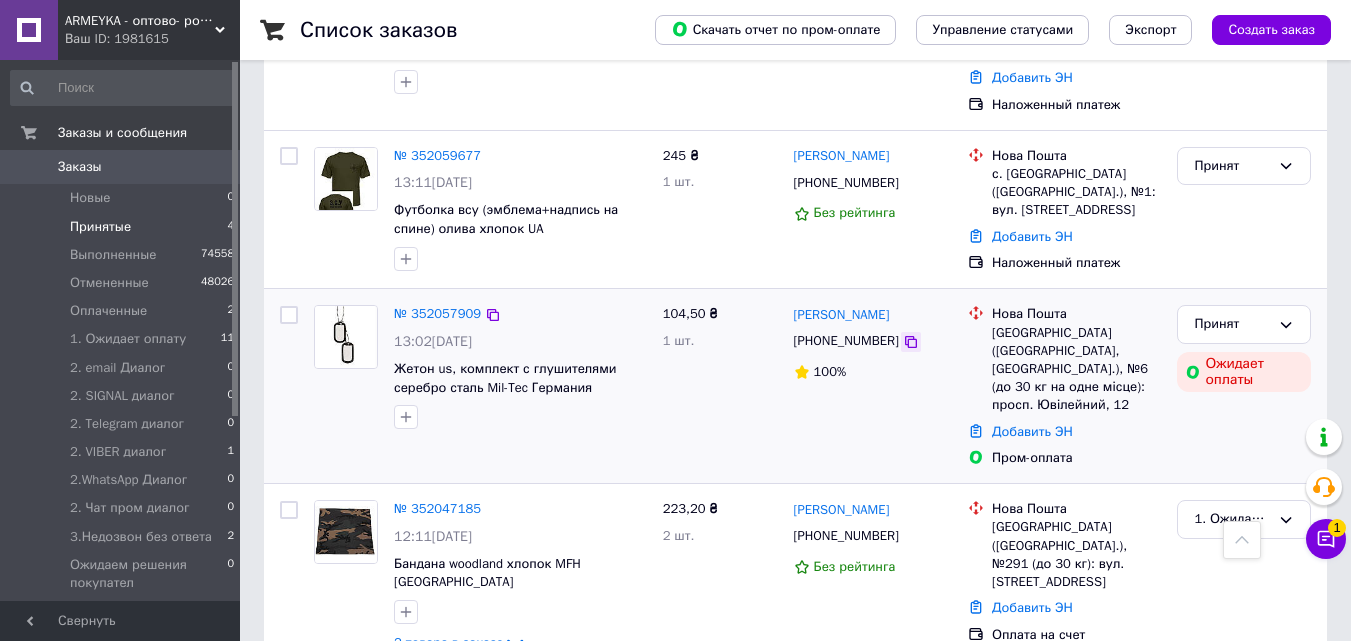 click 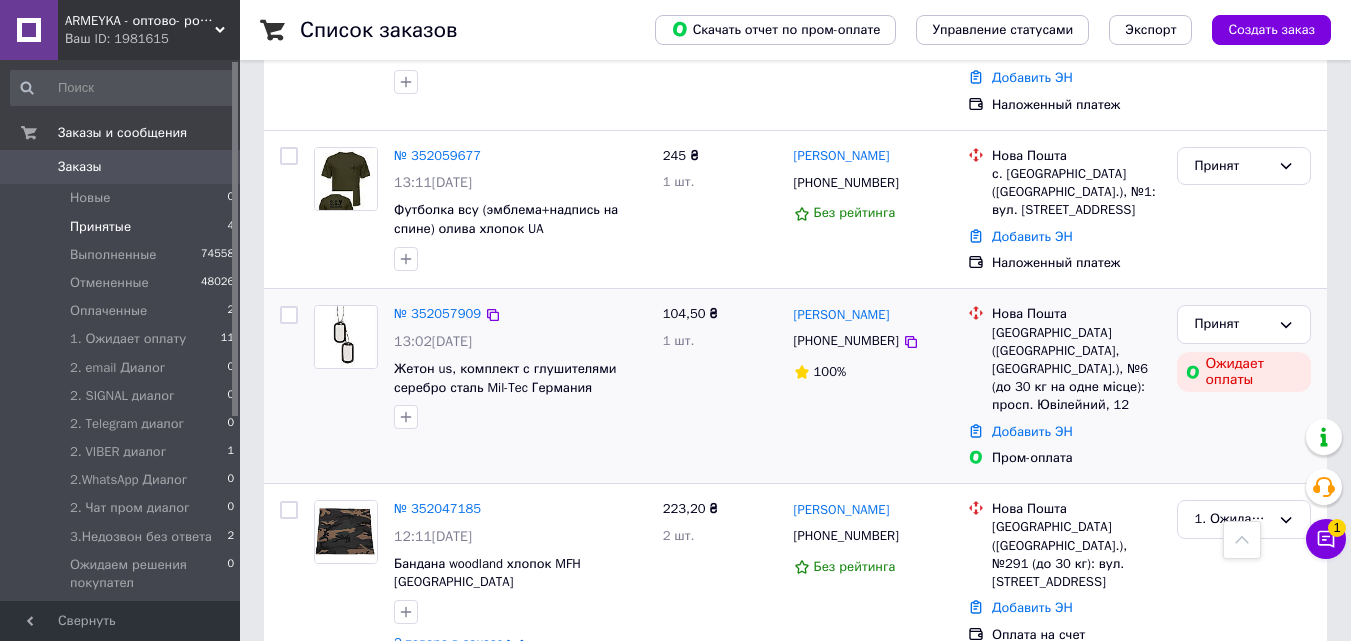 drag, startPoint x: 325, startPoint y: 386, endPoint x: 407, endPoint y: 379, distance: 82.29824 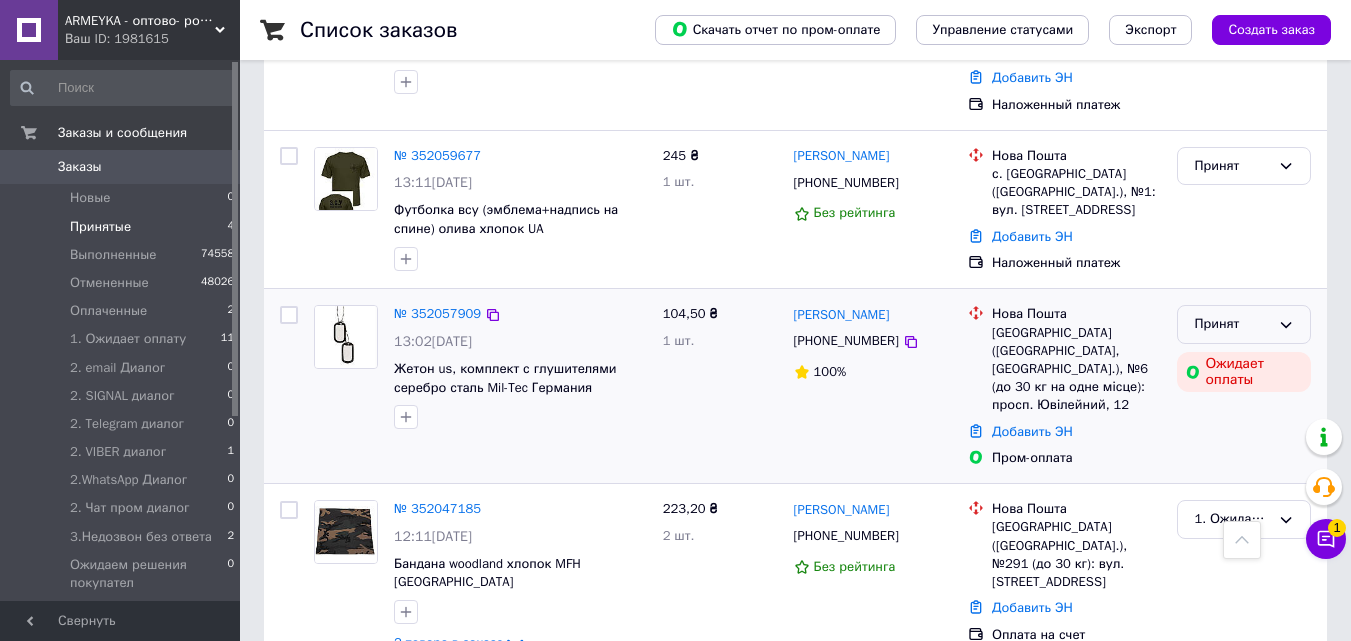click on "Принят" at bounding box center (1232, 324) 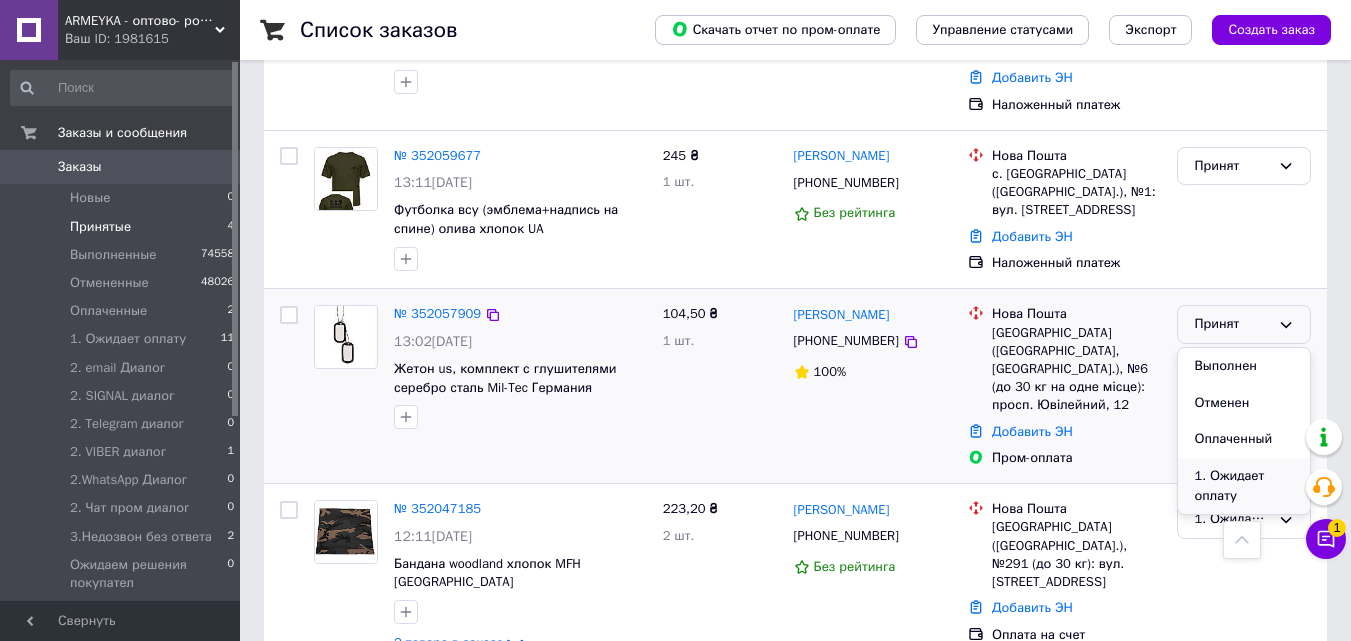 click on "1. Ожидает оплату" at bounding box center [1244, 486] 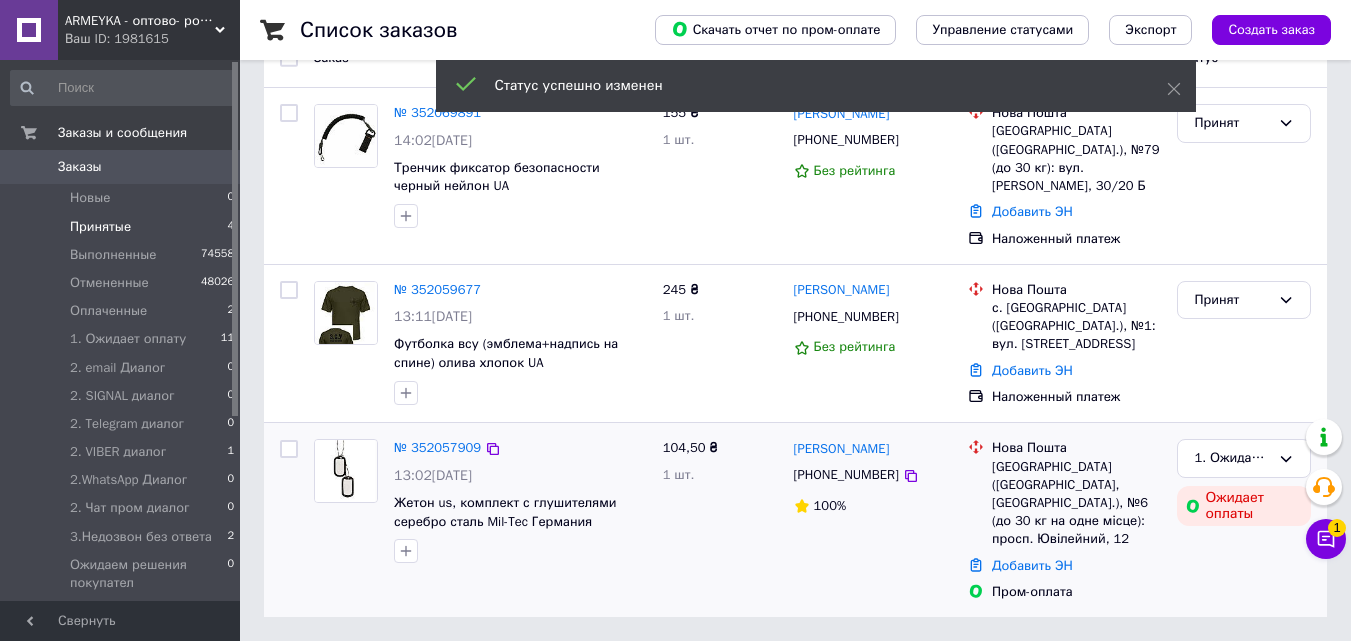 scroll, scrollTop: 163, scrollLeft: 0, axis: vertical 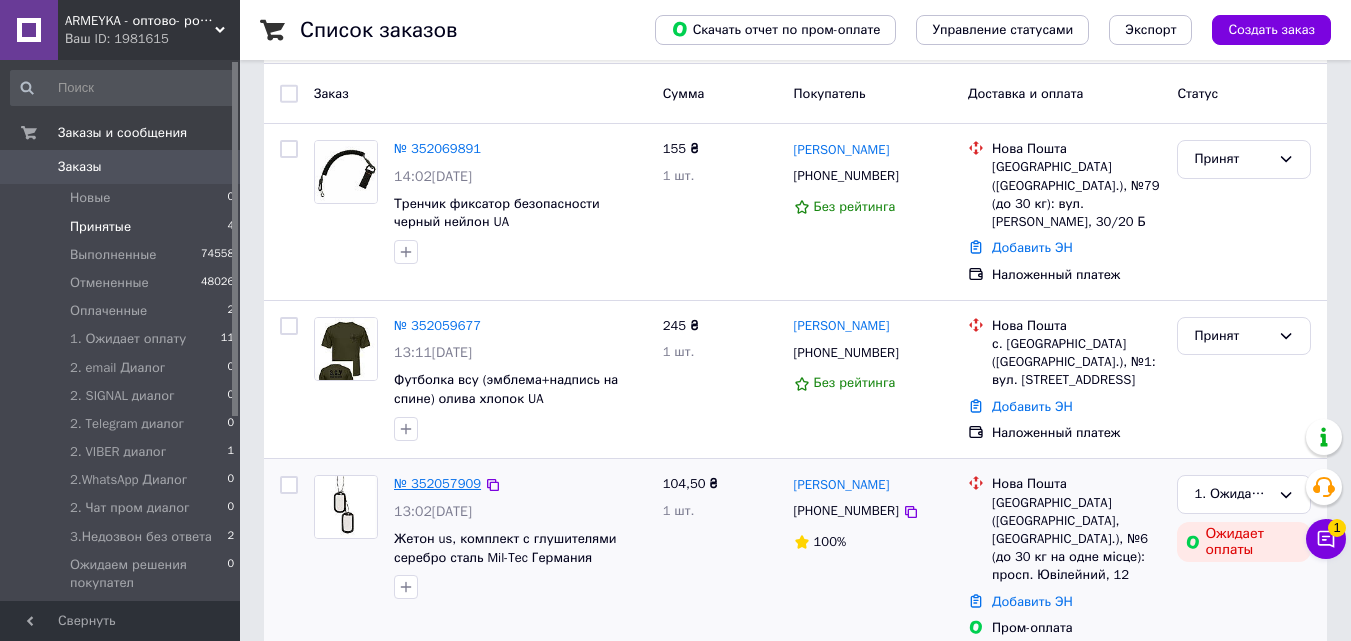 click on "№ 352057909" at bounding box center [437, 483] 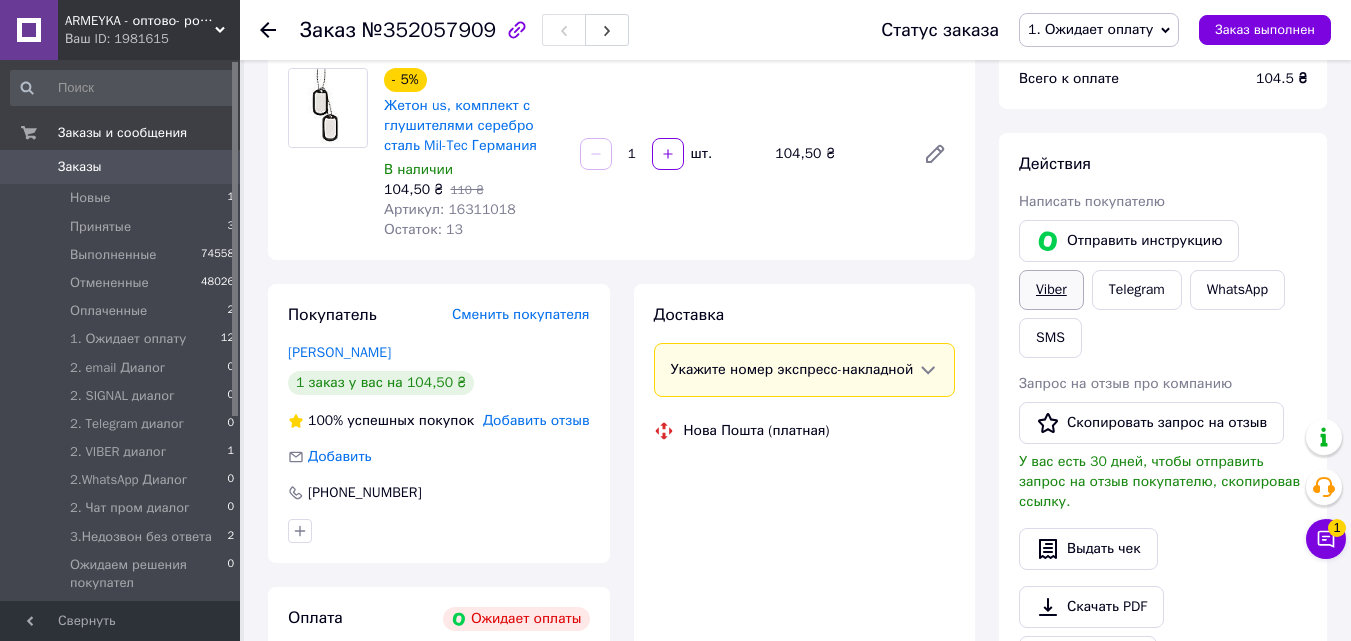 click on "Viber" at bounding box center [1051, 290] 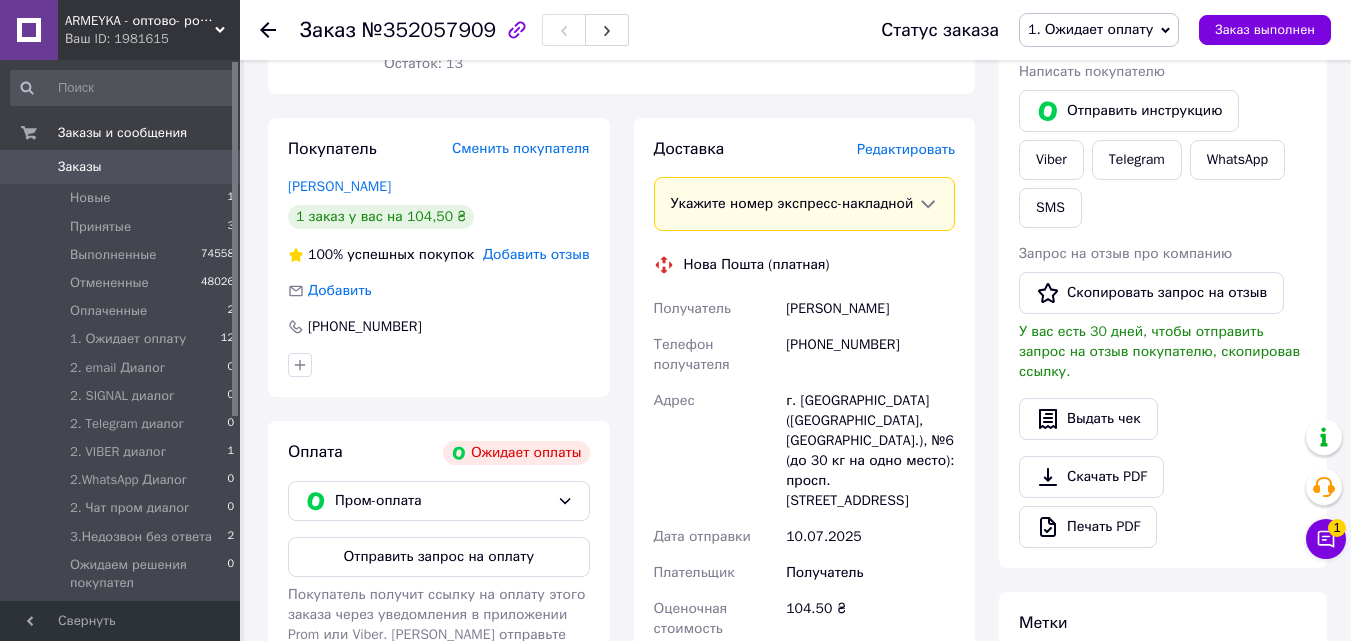 scroll, scrollTop: 363, scrollLeft: 0, axis: vertical 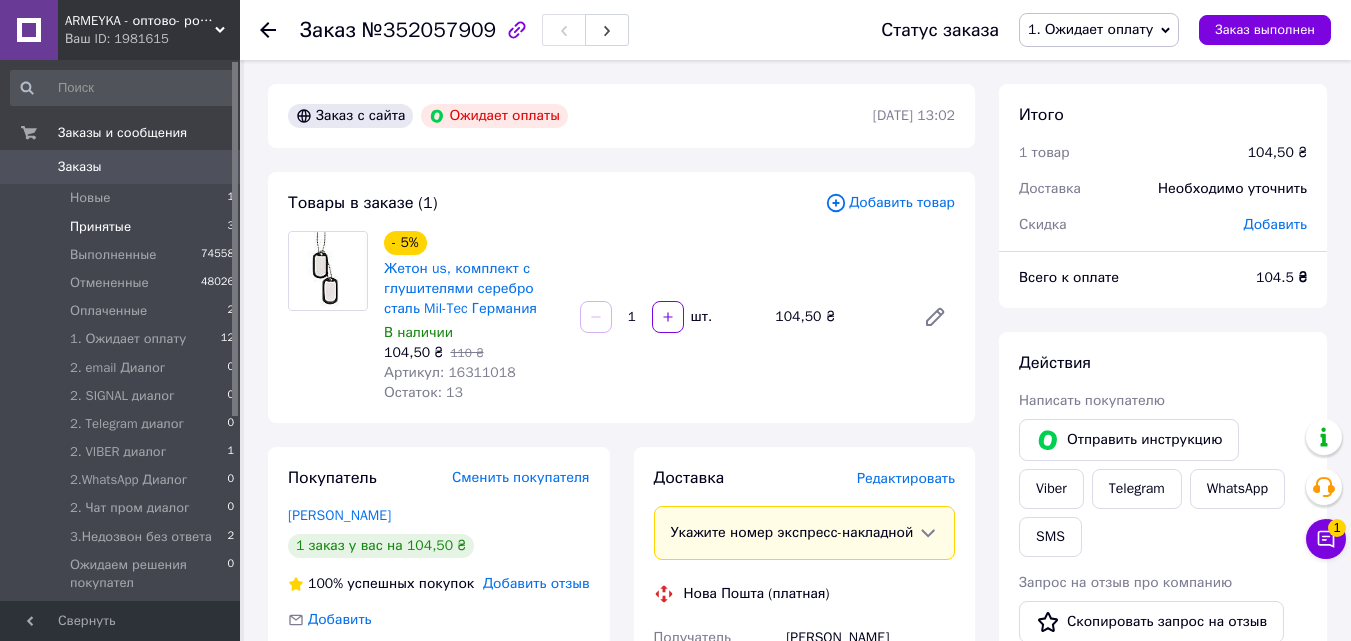click on "Принятые" at bounding box center [100, 227] 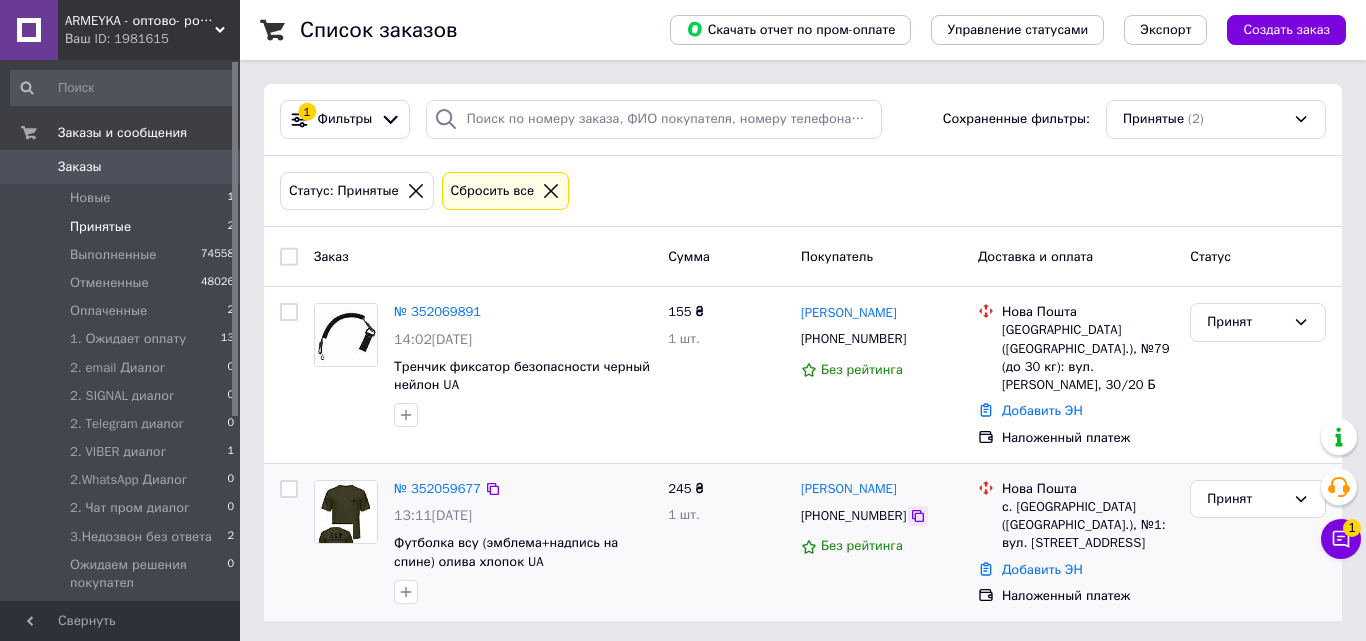 click 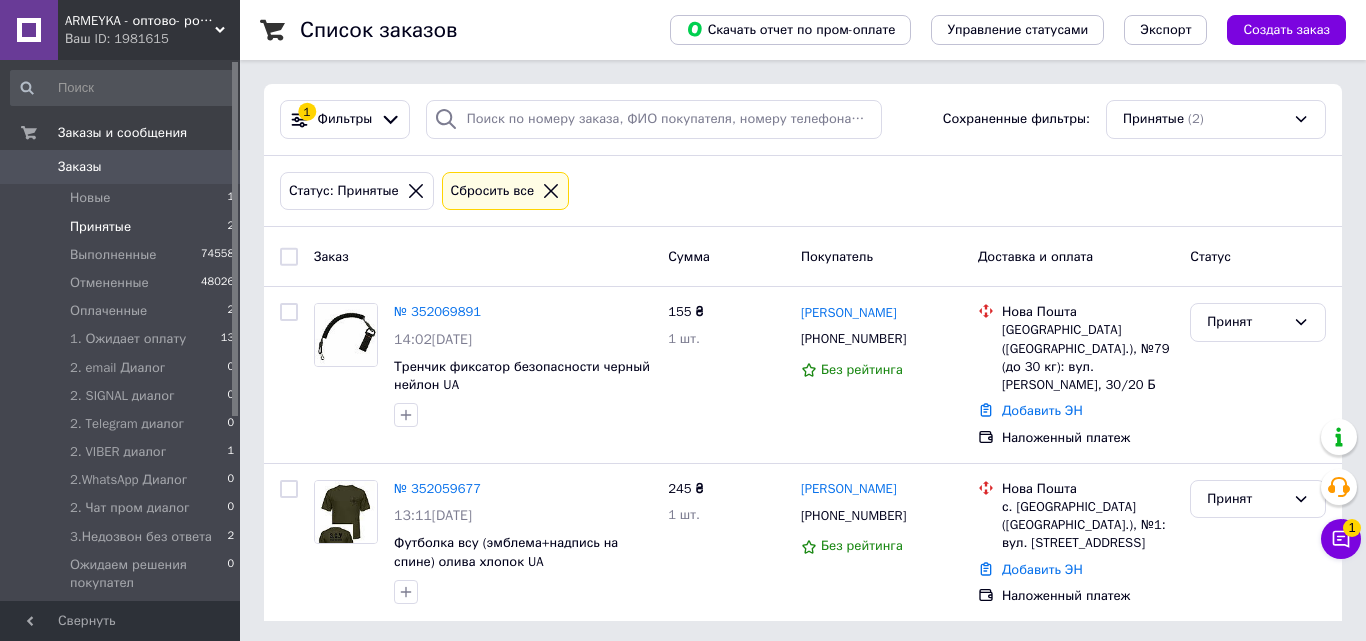 drag, startPoint x: 391, startPoint y: 235, endPoint x: 433, endPoint y: 254, distance: 46.09772 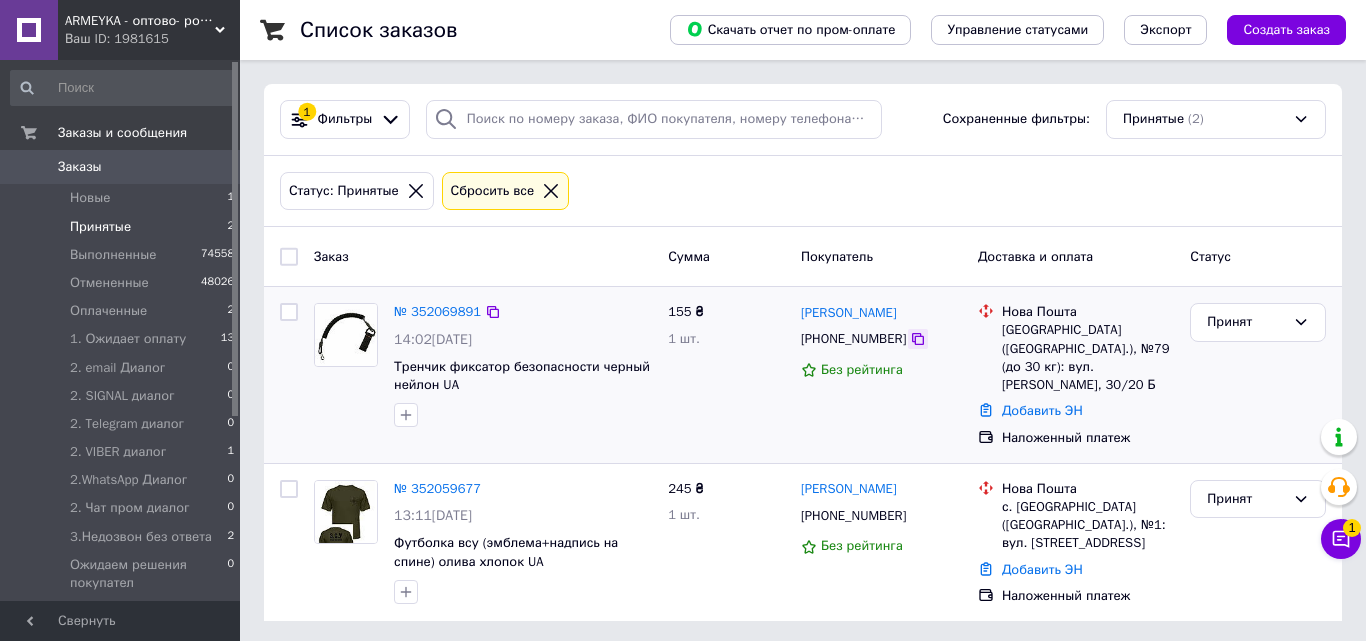 click 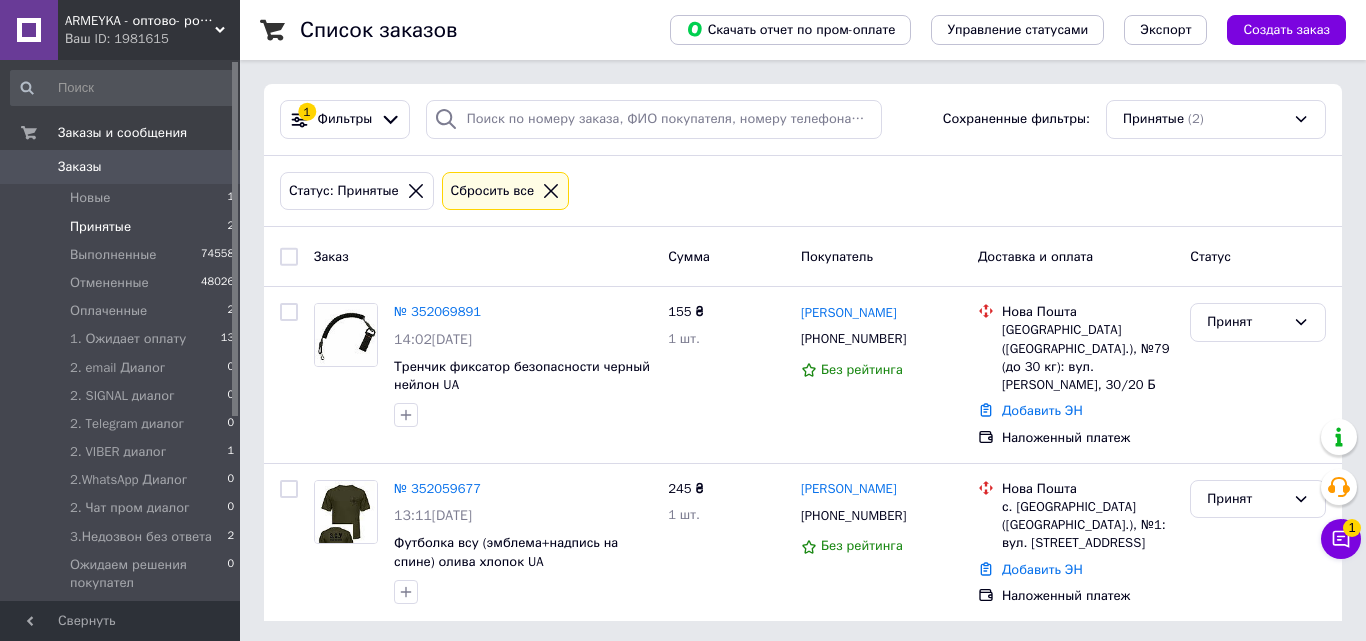 drag, startPoint x: 439, startPoint y: 249, endPoint x: 532, endPoint y: 275, distance: 96.56604 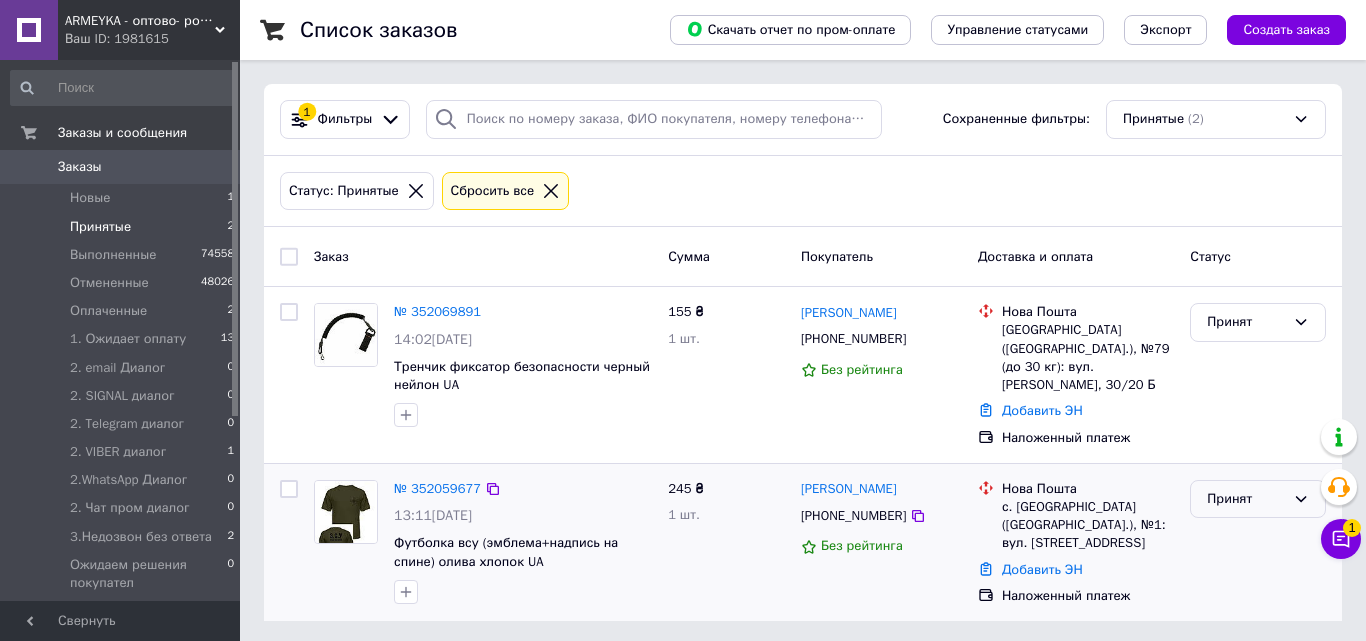 click on "Принят" at bounding box center [1246, 499] 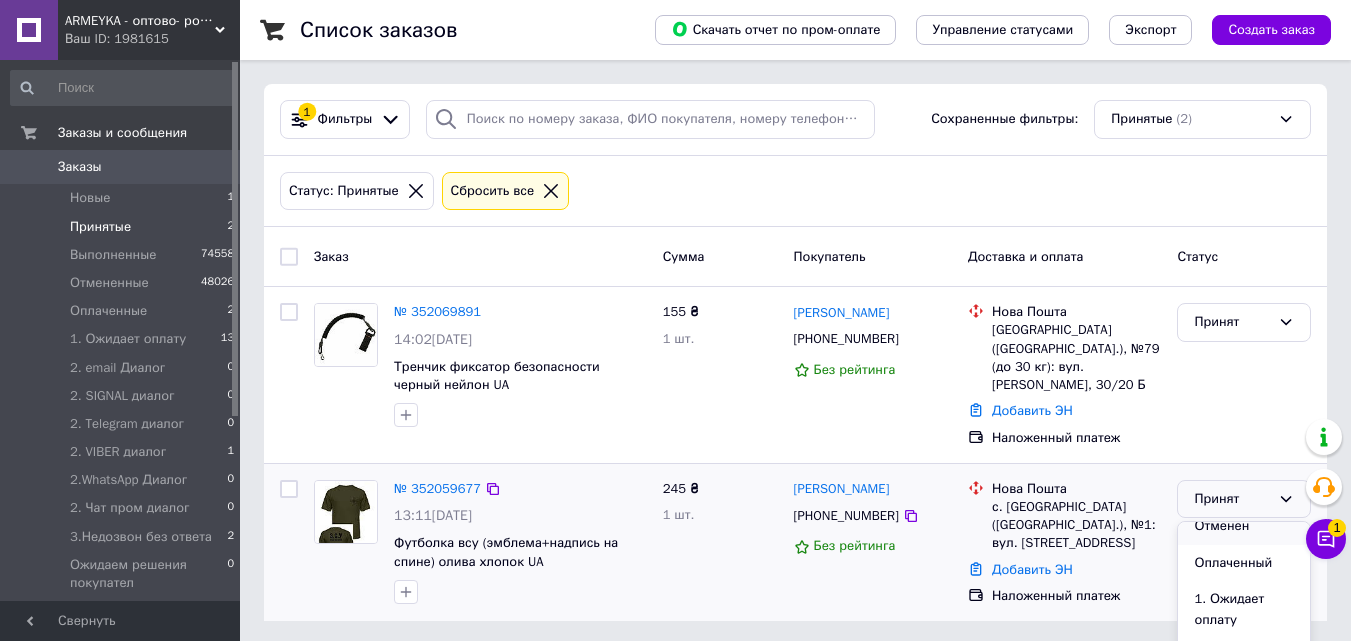 scroll, scrollTop: 100, scrollLeft: 0, axis: vertical 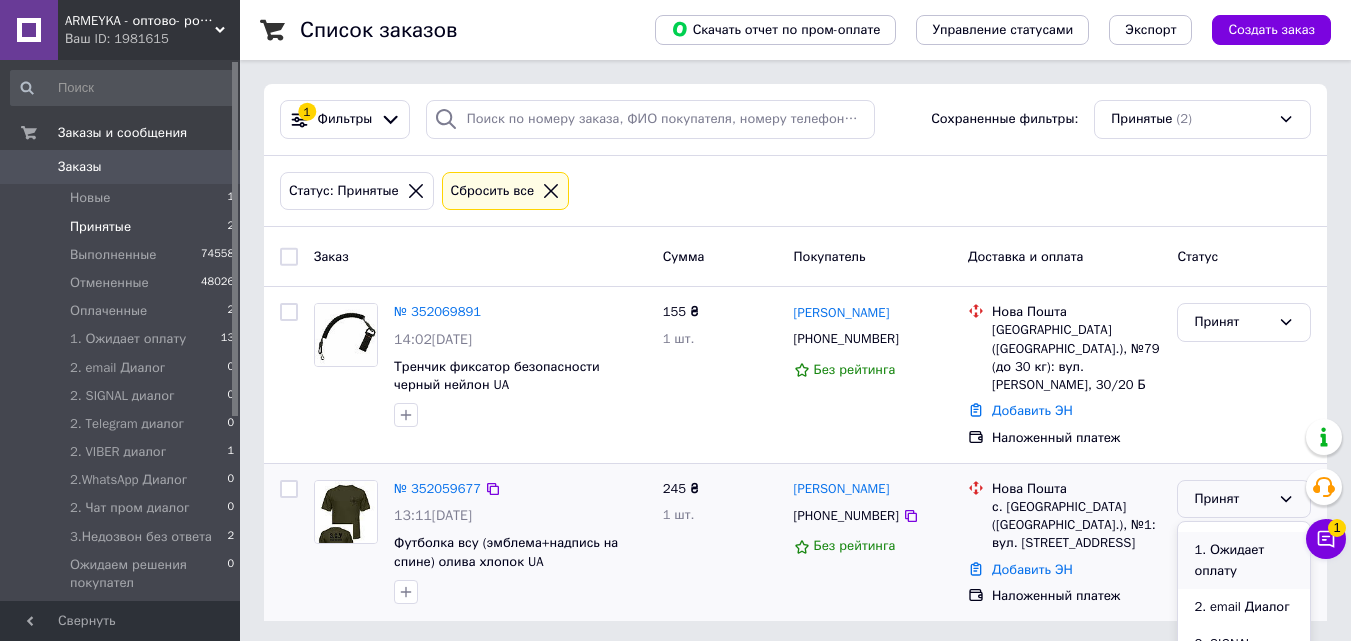 click on "1. Ожидает оплату" at bounding box center (1244, 560) 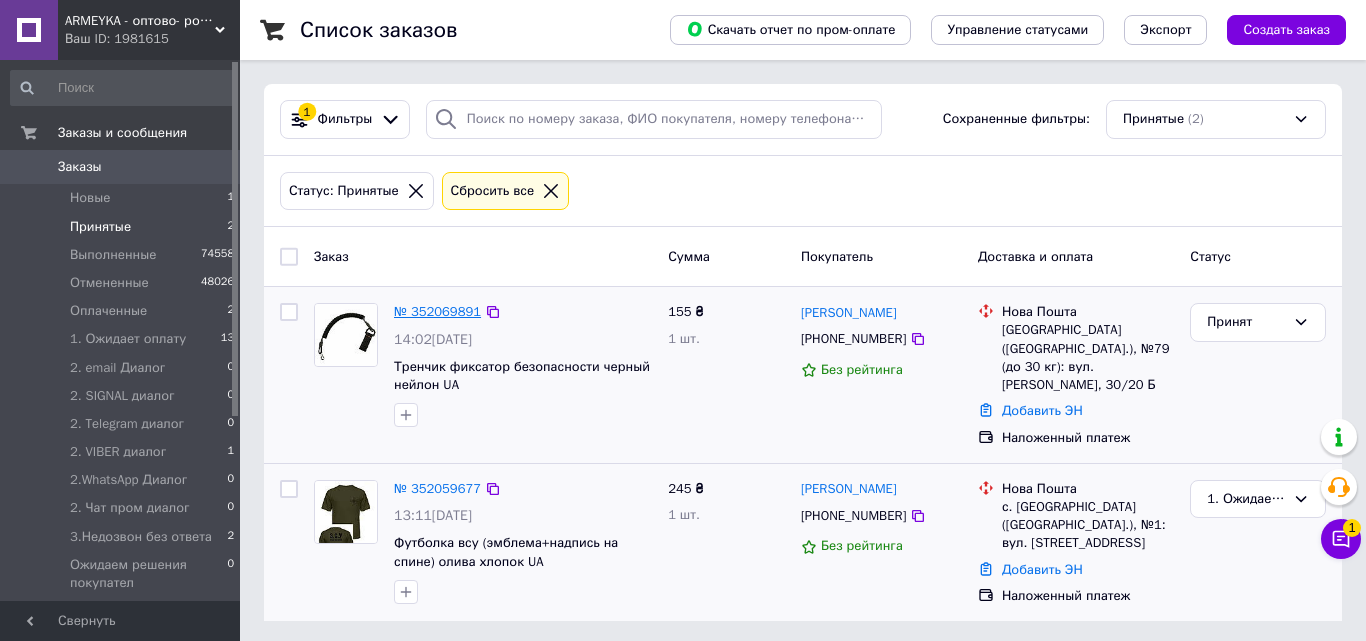 click on "№ 352069891" at bounding box center [437, 311] 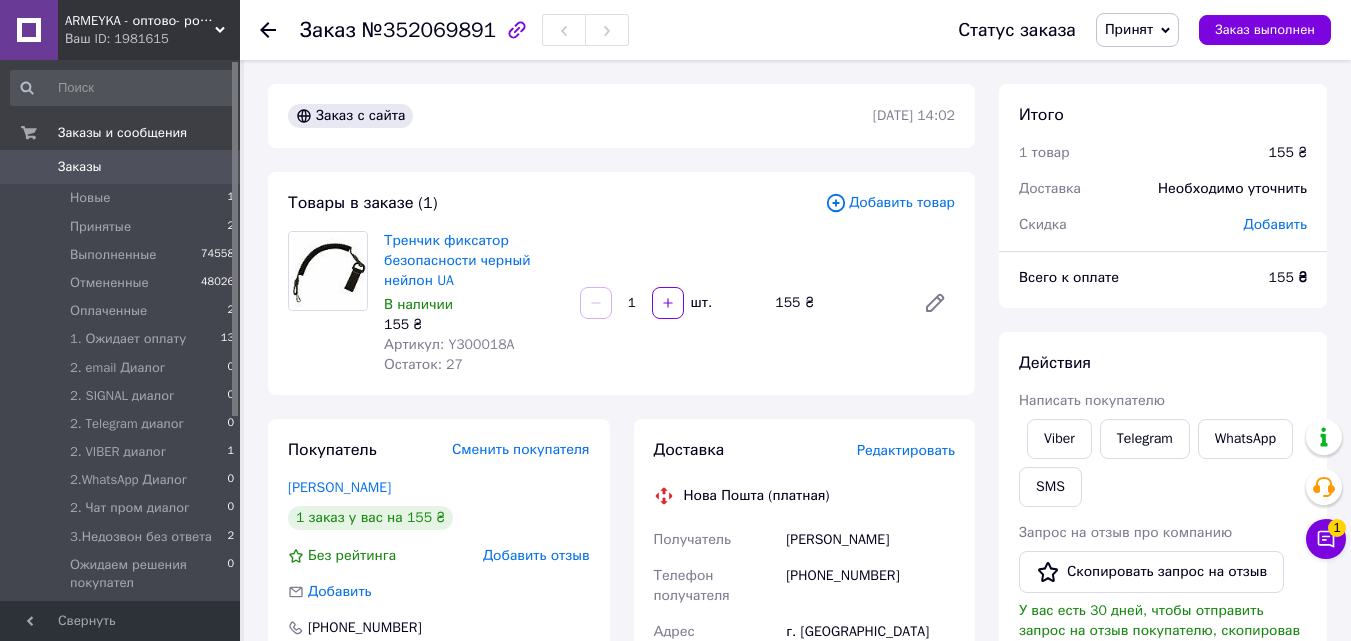 click on "Артикул: Y300018A" at bounding box center (449, 344) 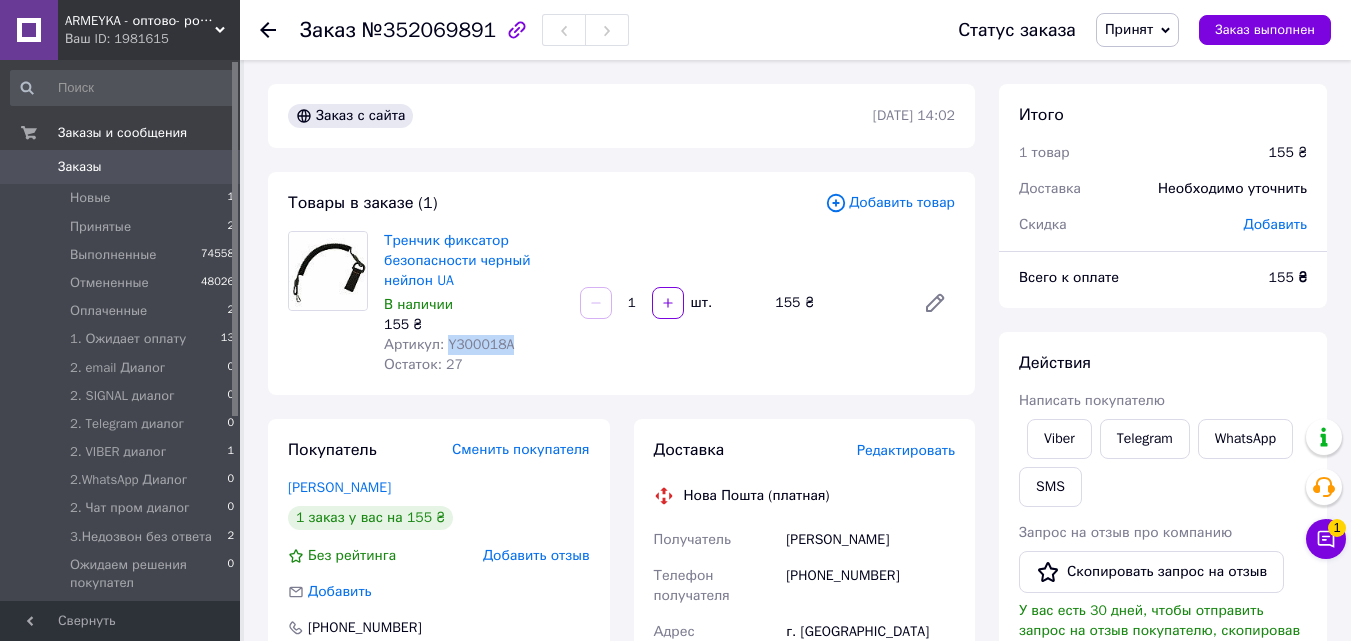 click on "Артикул: Y300018A" at bounding box center [449, 344] 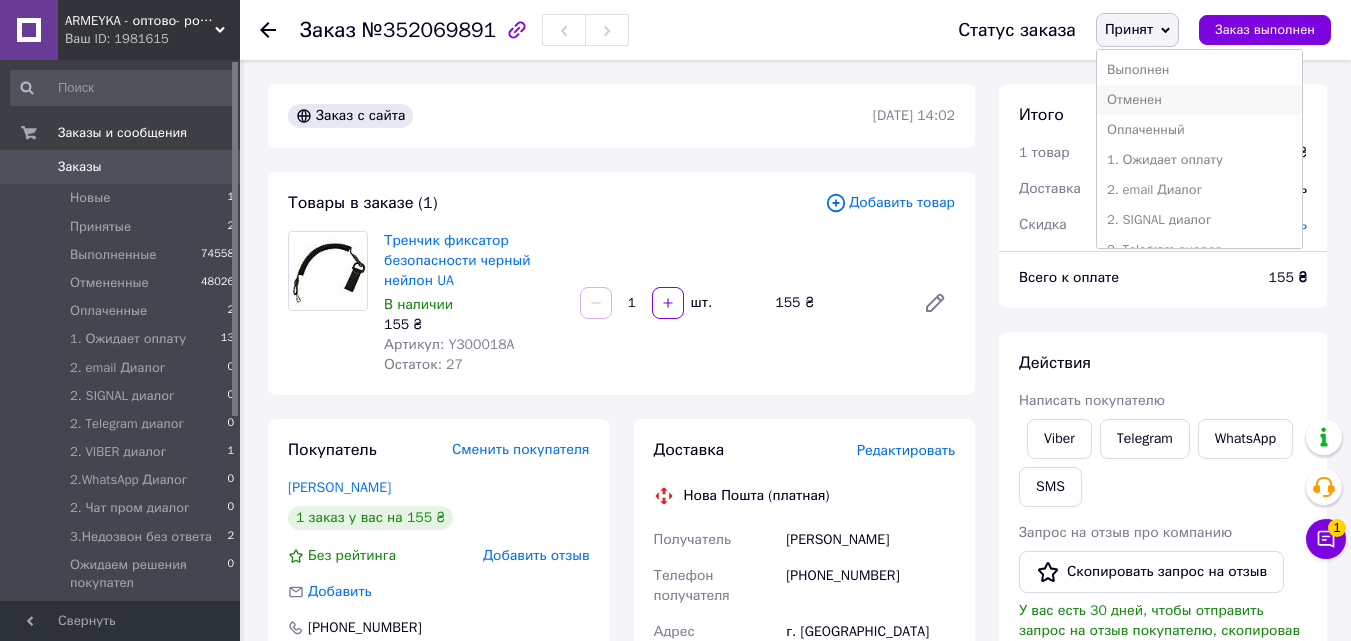 click on "Отменен" at bounding box center (1199, 100) 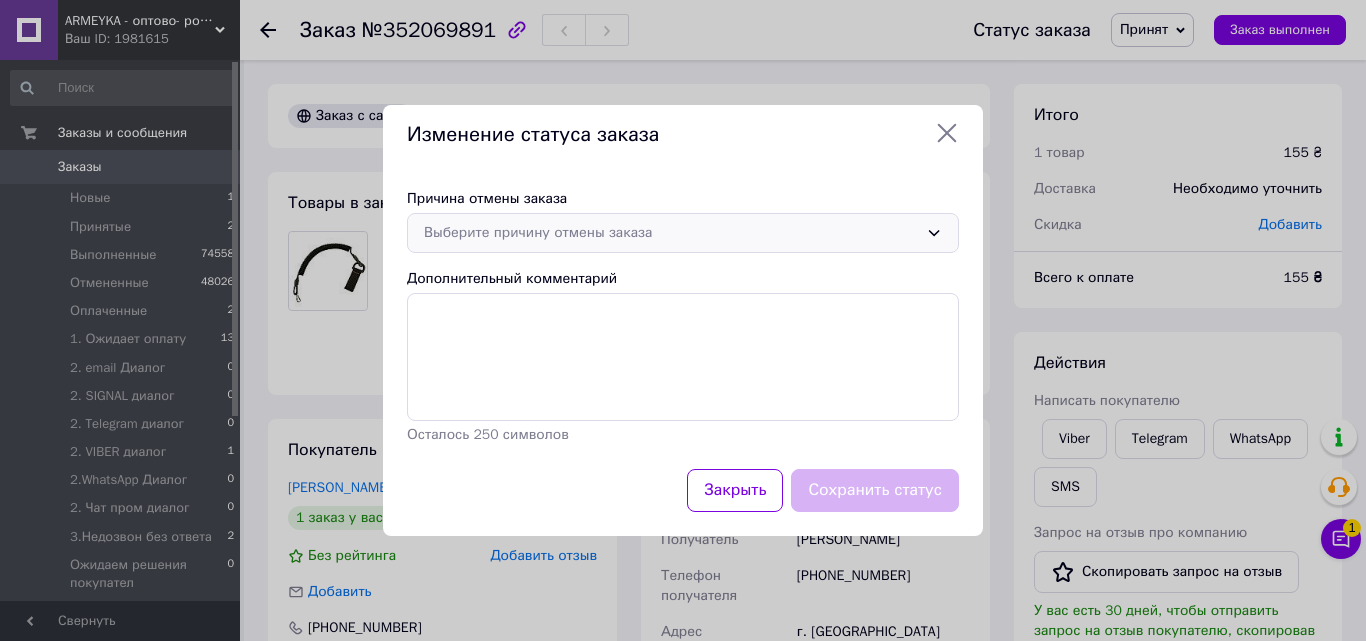 click on "Выберите причину отмены заказа" at bounding box center [671, 233] 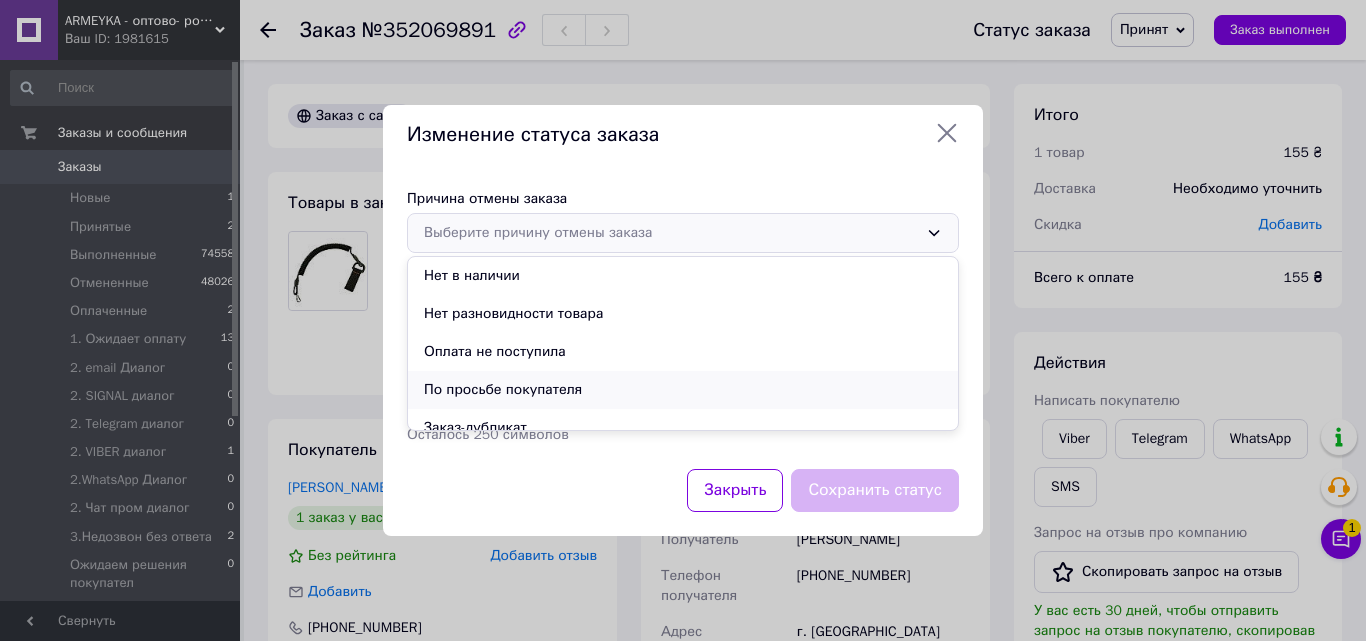 click on "По просьбе покупателя" at bounding box center [683, 390] 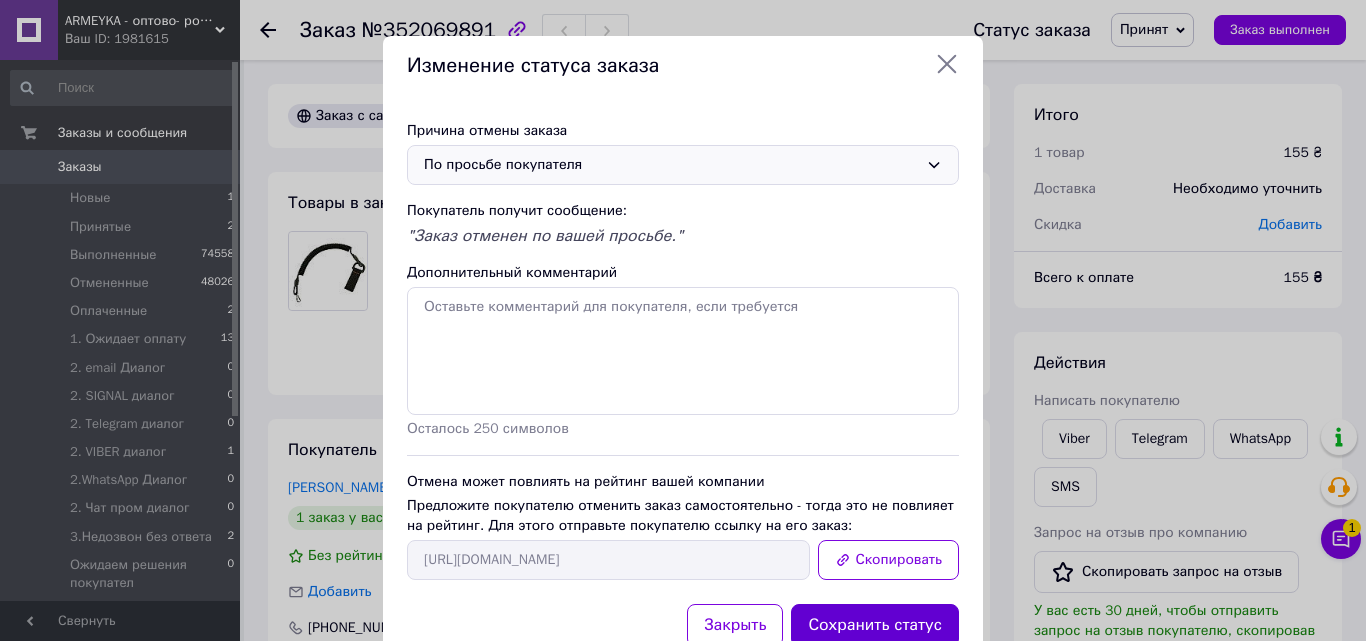 drag, startPoint x: 854, startPoint y: 618, endPoint x: 886, endPoint y: 606, distance: 34.176014 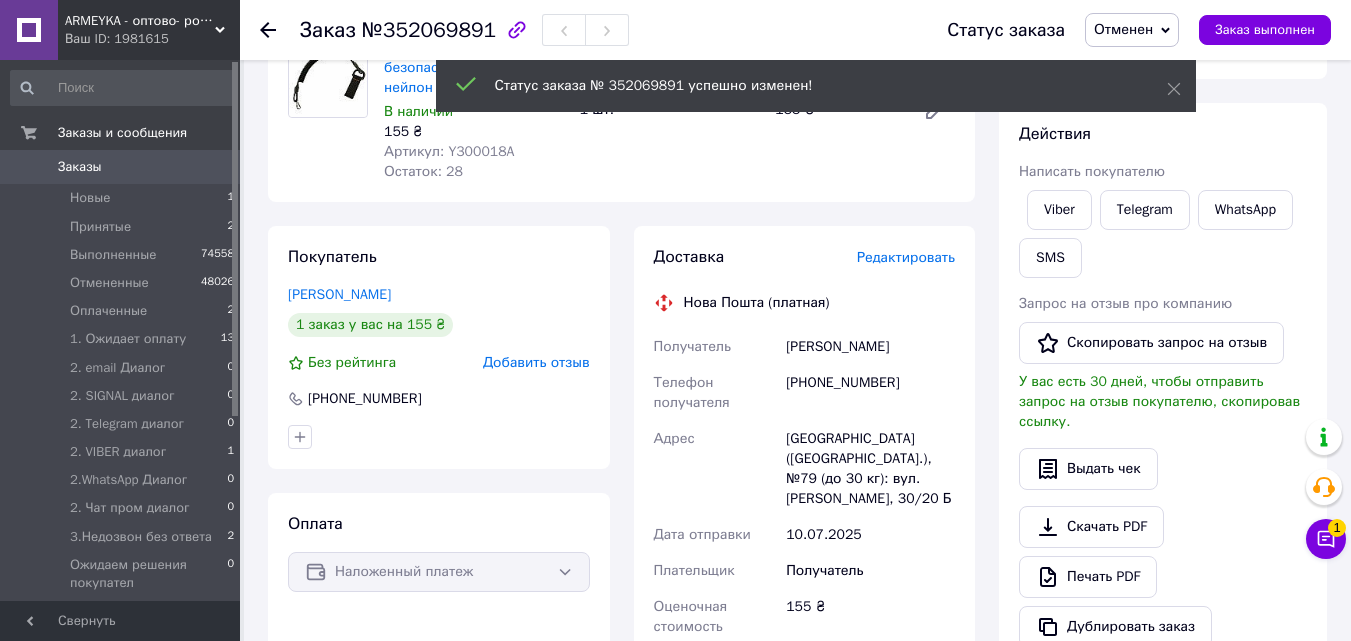 scroll, scrollTop: 200, scrollLeft: 0, axis: vertical 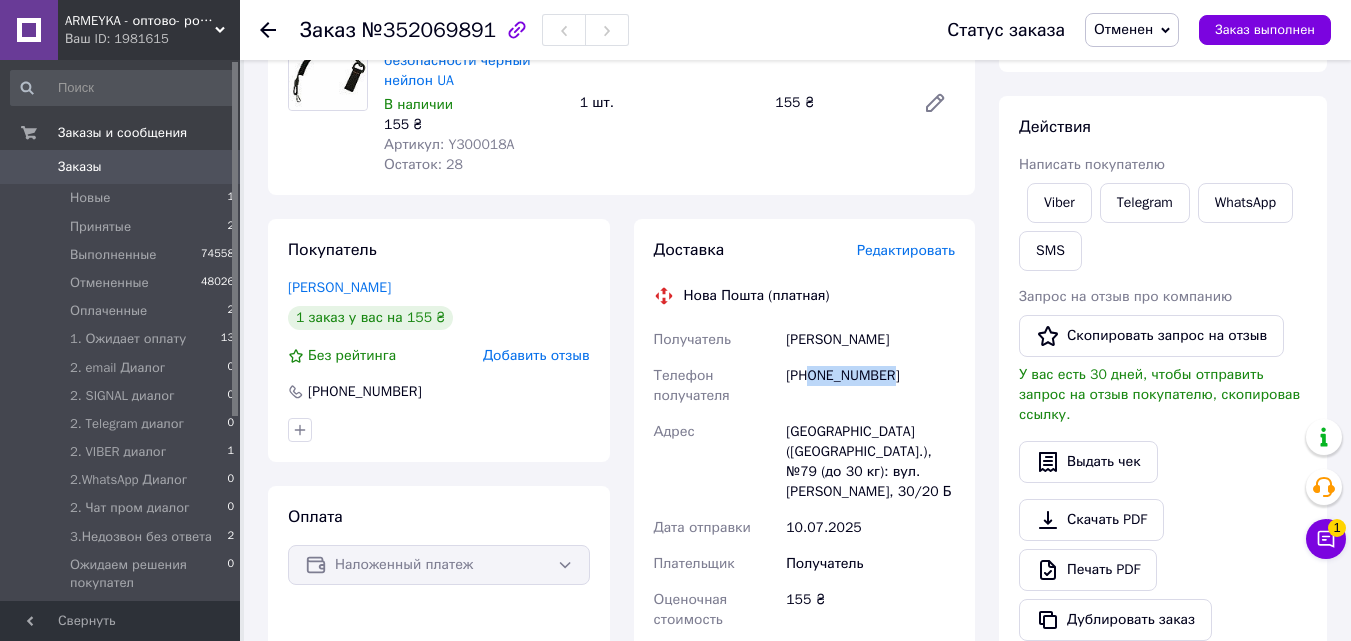 drag, startPoint x: 812, startPoint y: 373, endPoint x: 928, endPoint y: 394, distance: 117.88554 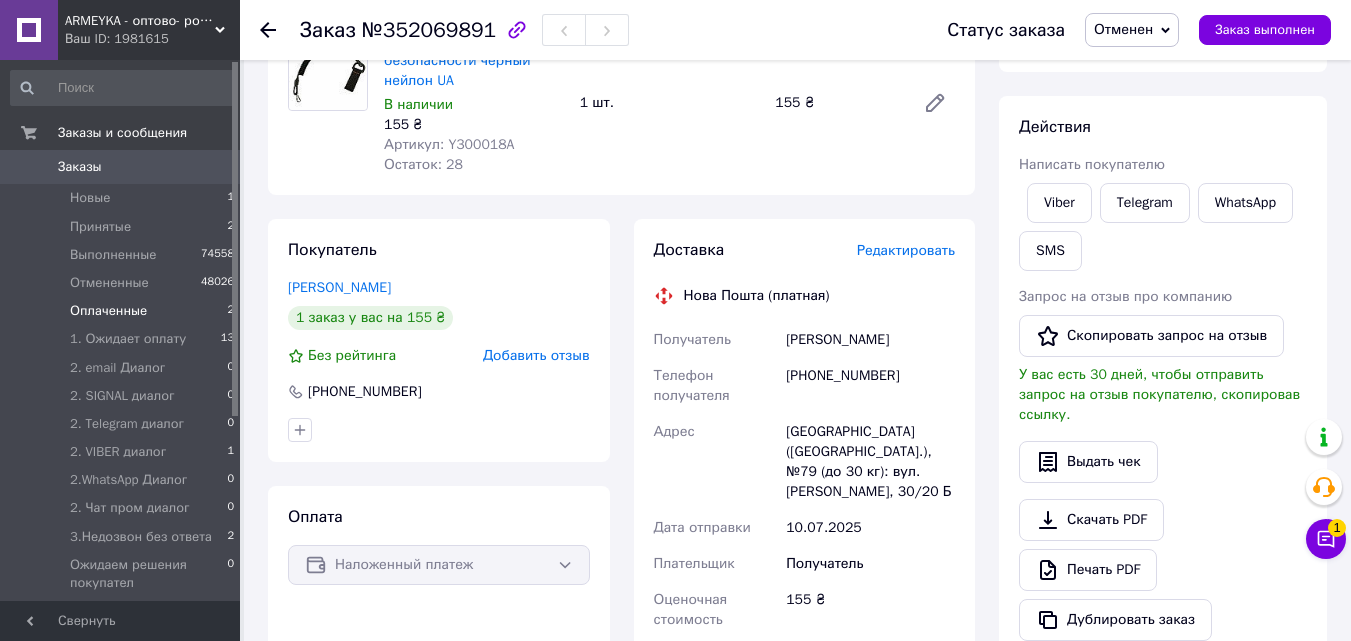 drag, startPoint x: 130, startPoint y: 305, endPoint x: 277, endPoint y: 310, distance: 147.085 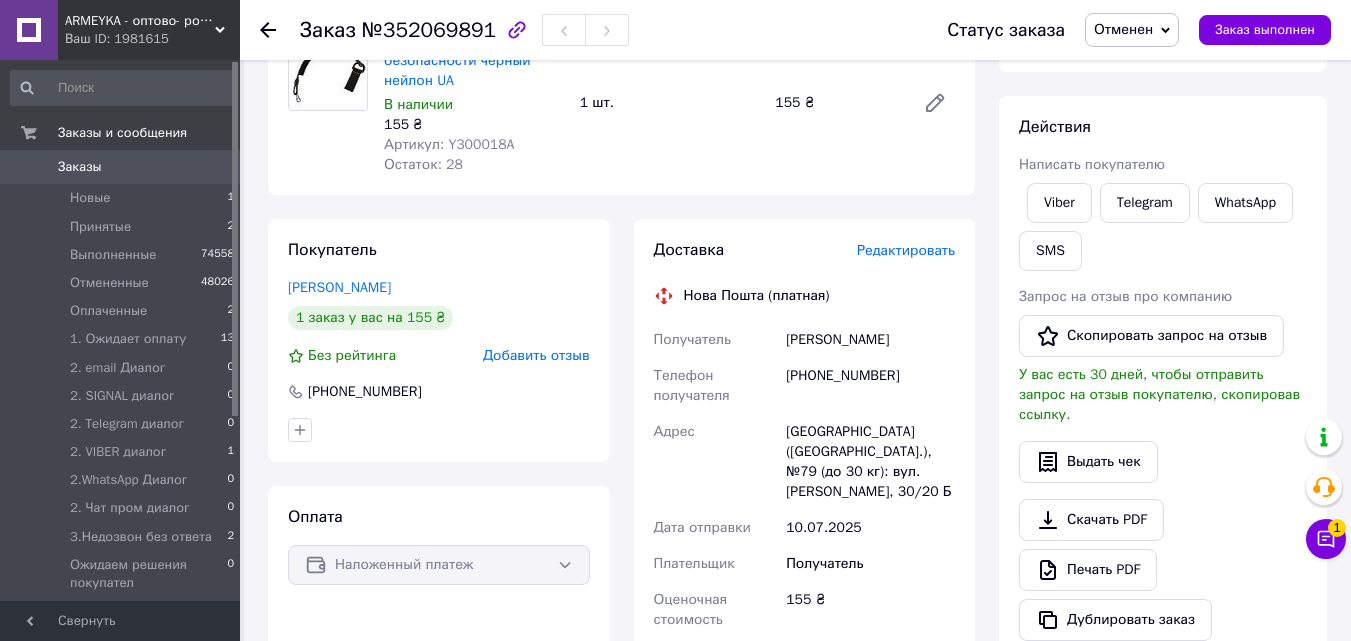 click on "Оплаченные" at bounding box center (108, 311) 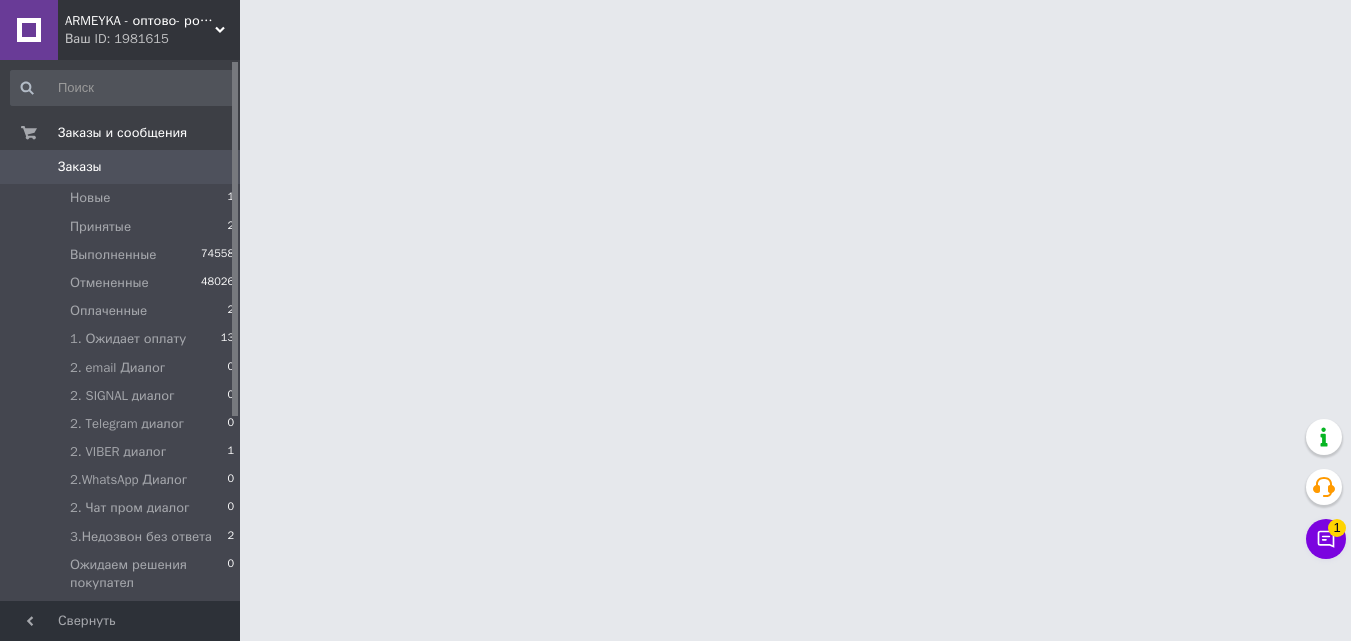 scroll, scrollTop: 0, scrollLeft: 0, axis: both 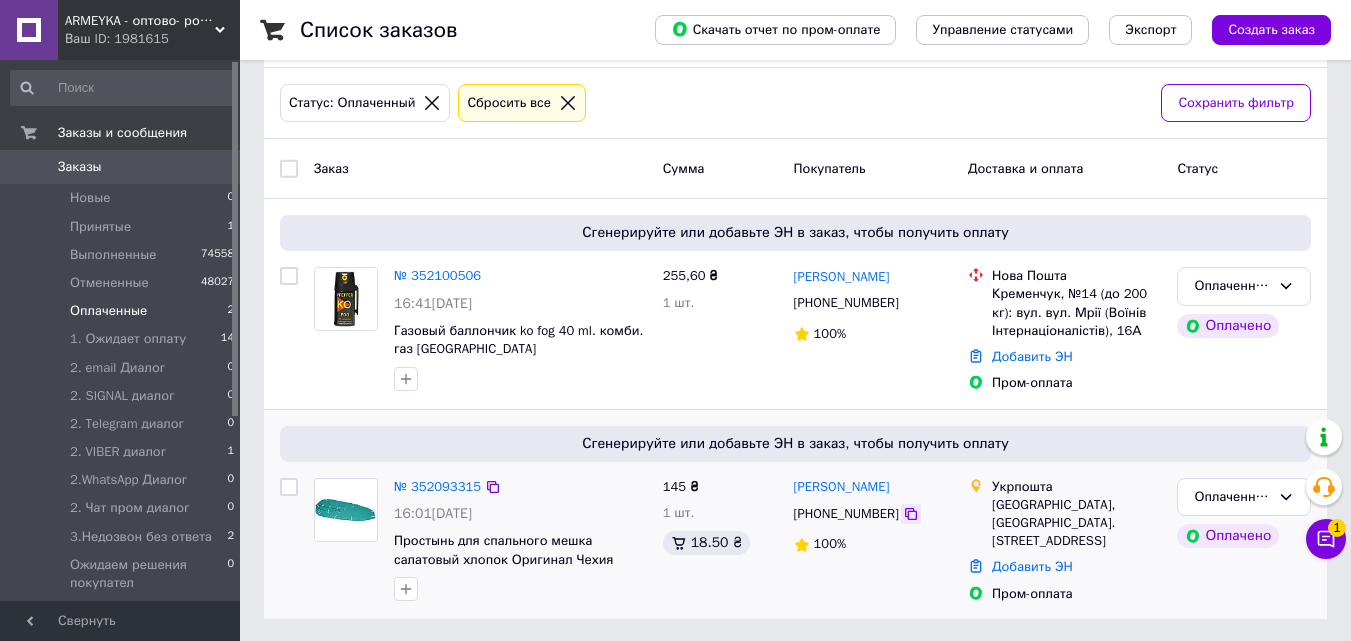 click 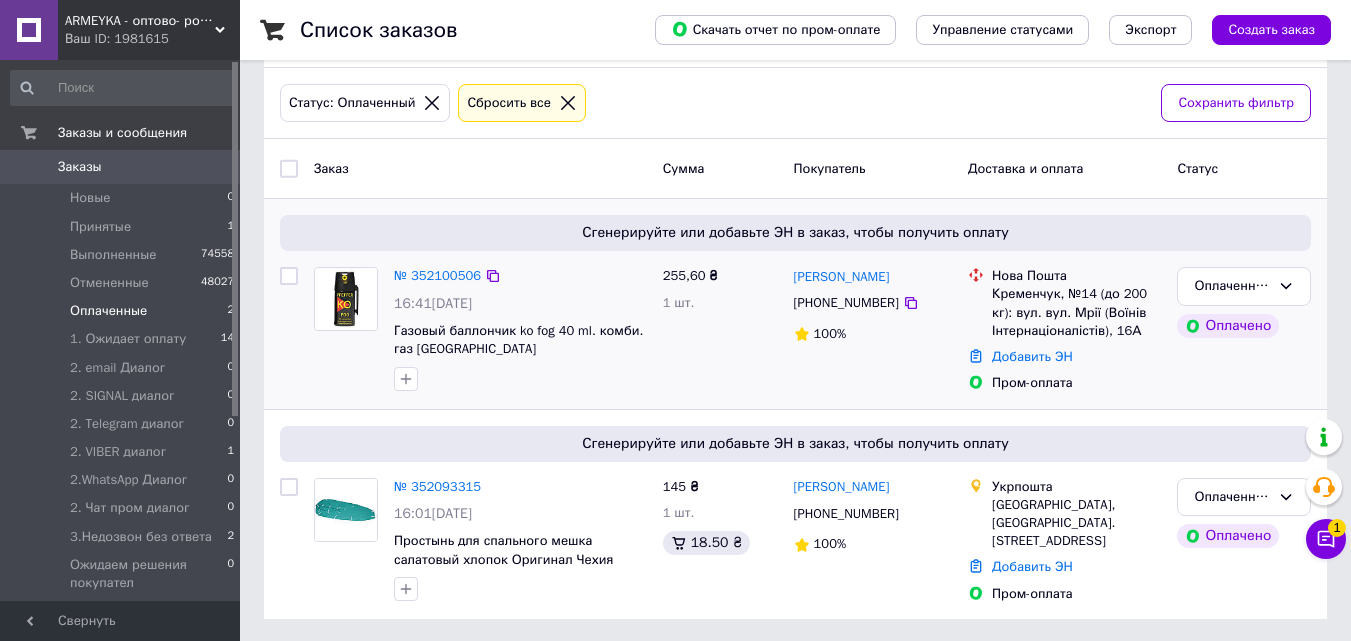 click on "Сгенерируйте или добавьте ЭН в заказ, чтобы получить оплату № 352100506 16:41[DATE] Газовый баллончик ko fog 40 ml. комби. газ Германия 255,60 ₴ 1 шт. [PERSON_NAME] [PHONE_NUMBER] 100% Нова Пошта Кременчук, №14 (до 200 кг): вул. вул. Мрії (Воїнів Інтернаціоналістів), 16А Добавить ЭН Пром-оплата Оплаченный Оплачено" at bounding box center [795, 304] 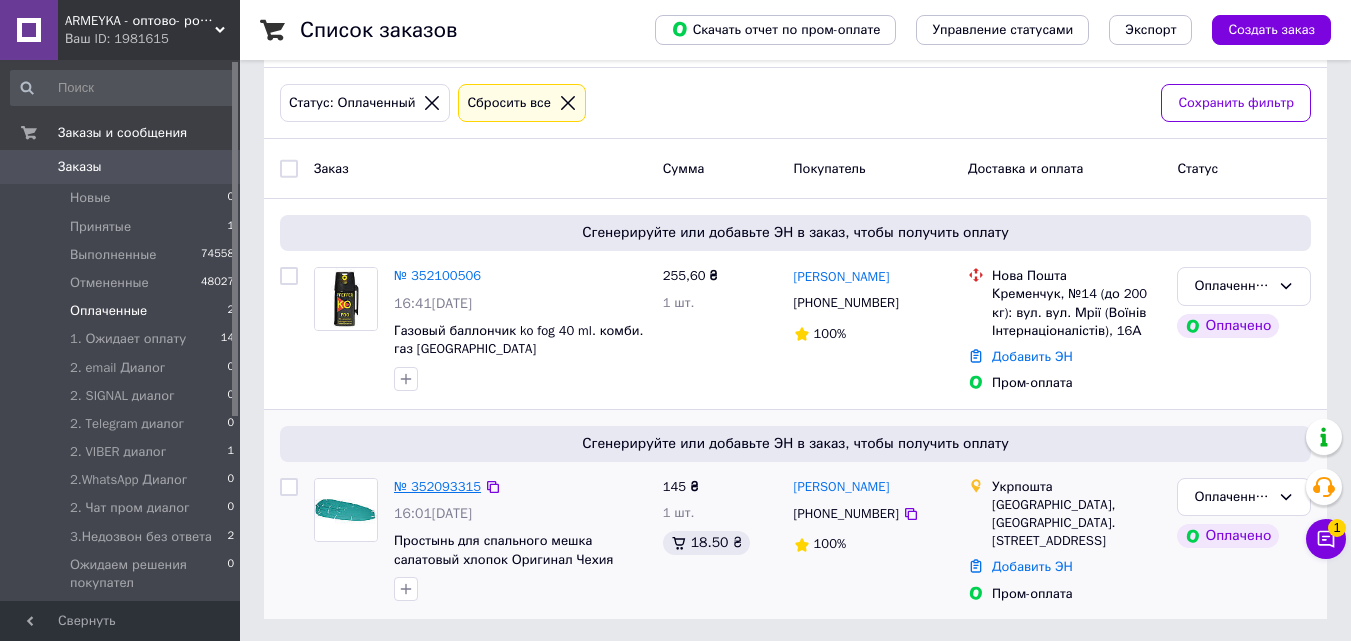 click on "№ 352093315" at bounding box center [437, 486] 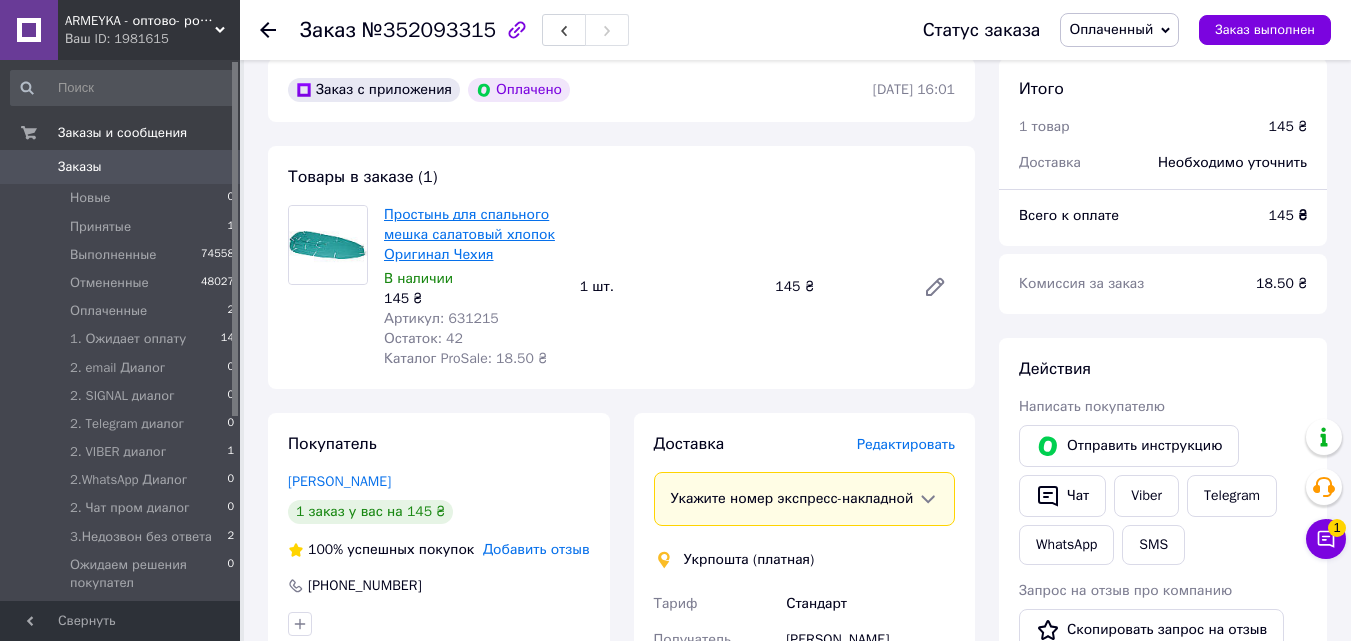click on "Простынь для спального мешка салатовый хлопок Оригинал Чехия" at bounding box center (469, 234) 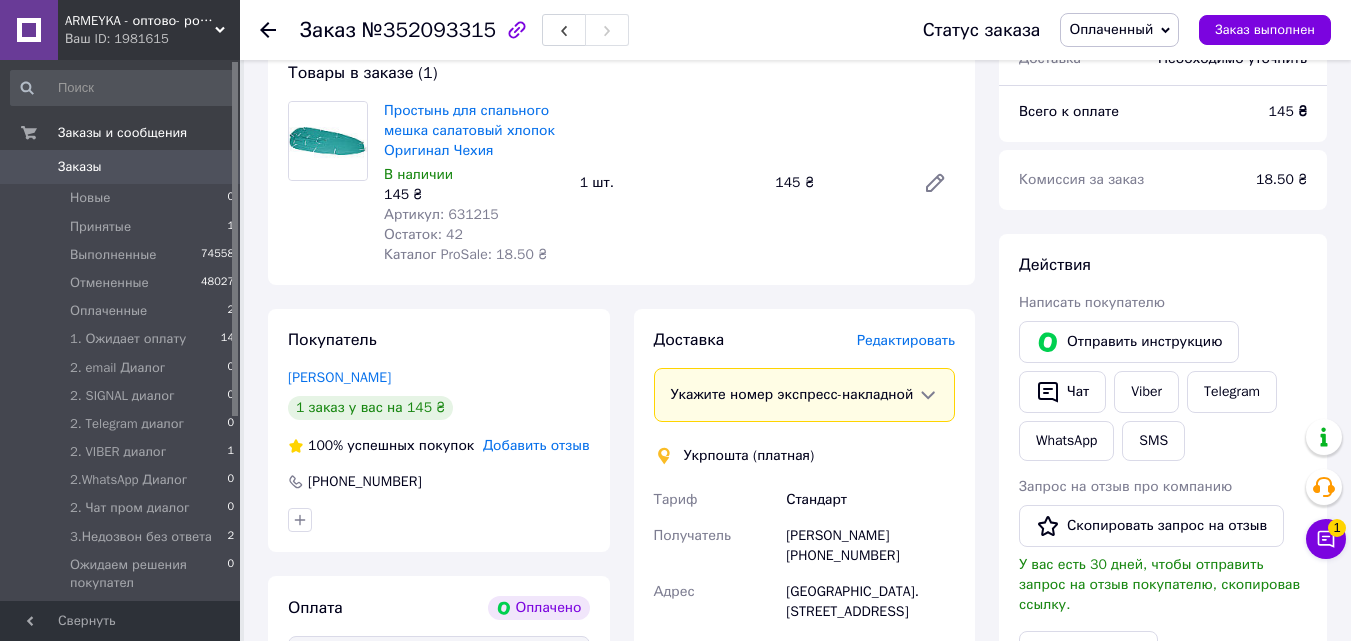scroll, scrollTop: 288, scrollLeft: 0, axis: vertical 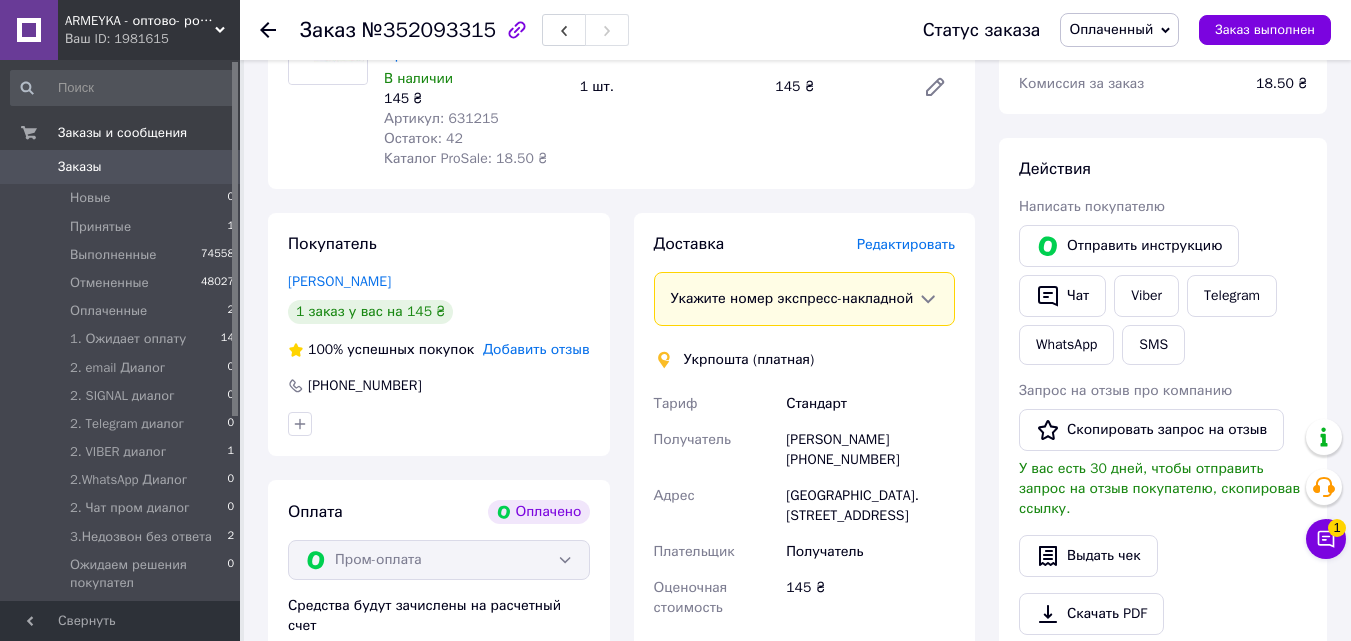 click on "[GEOGRAPHIC_DATA]. [STREET_ADDRESS]" at bounding box center [870, 506] 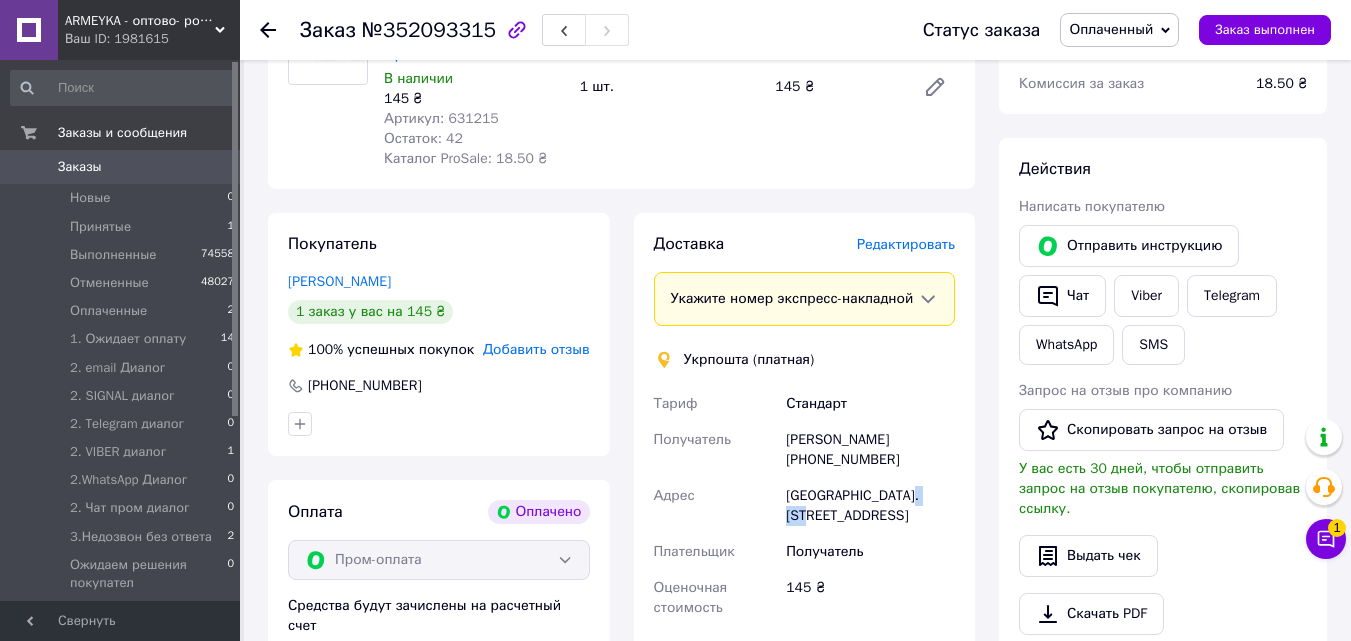 click on "[GEOGRAPHIC_DATA]. [STREET_ADDRESS]" at bounding box center [870, 506] 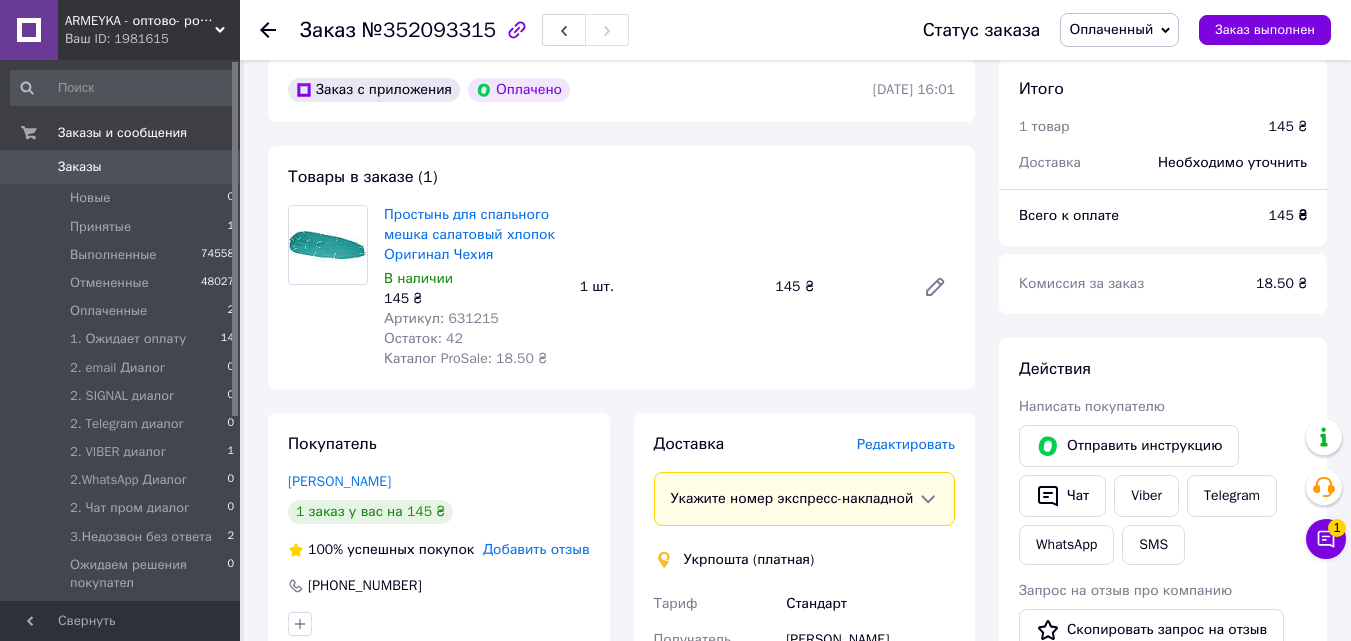 click on "Оплаченный" at bounding box center [1111, 29] 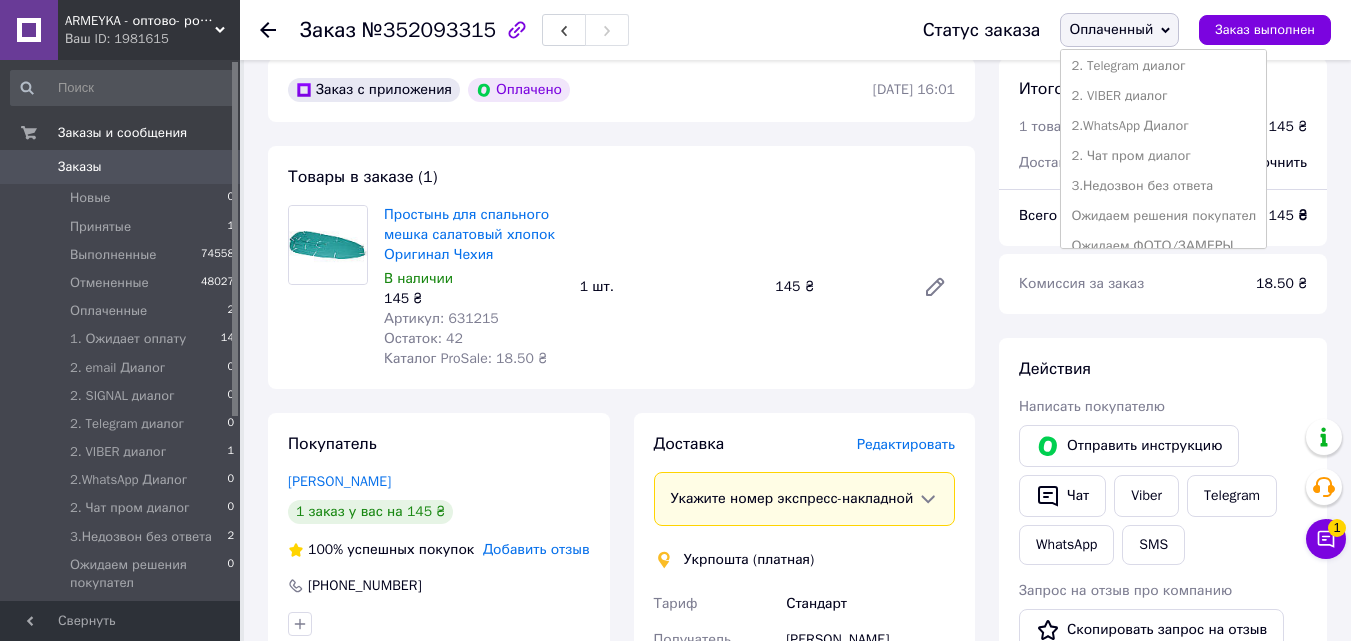 scroll, scrollTop: 352, scrollLeft: 0, axis: vertical 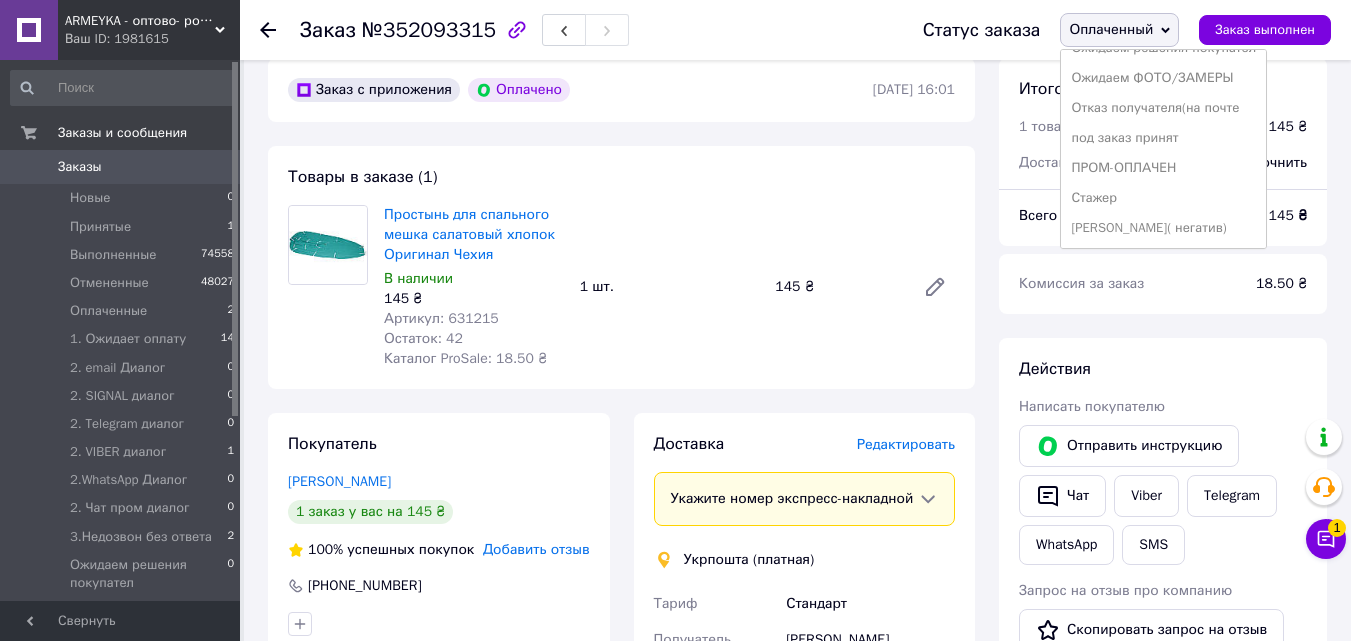 click on "ПРОМ-ОПЛАЧЕН" at bounding box center (1163, 168) 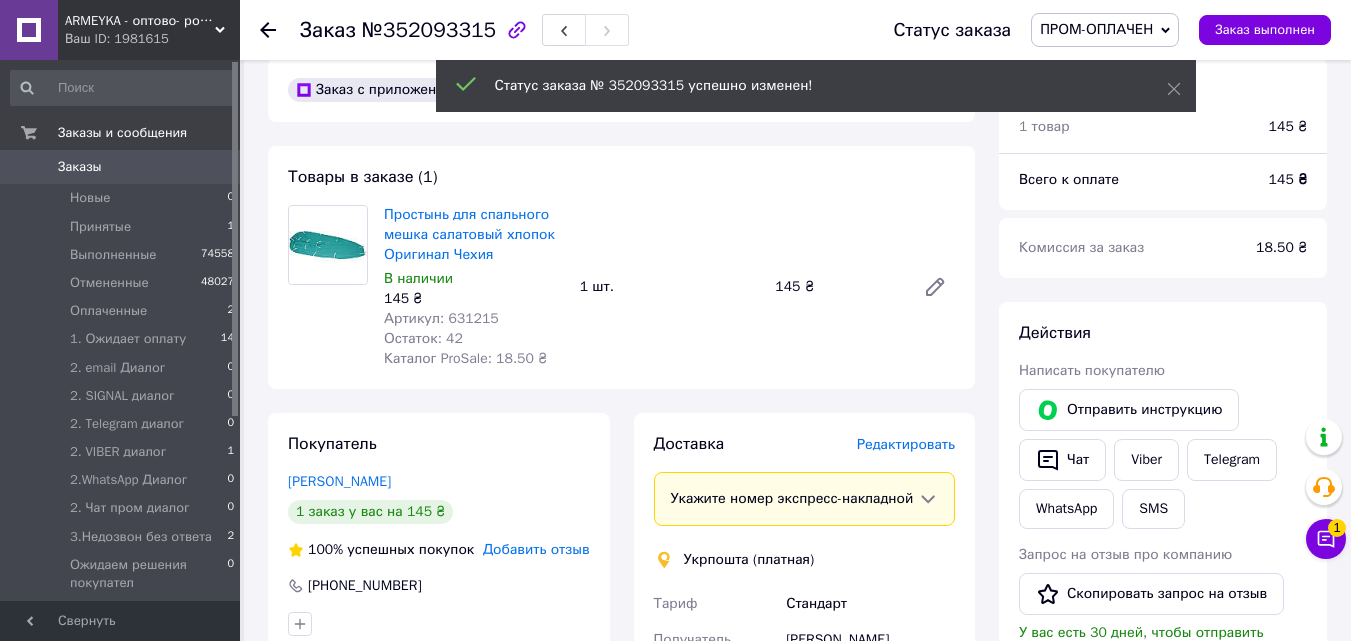 click on "Оплаченные" at bounding box center [108, 311] 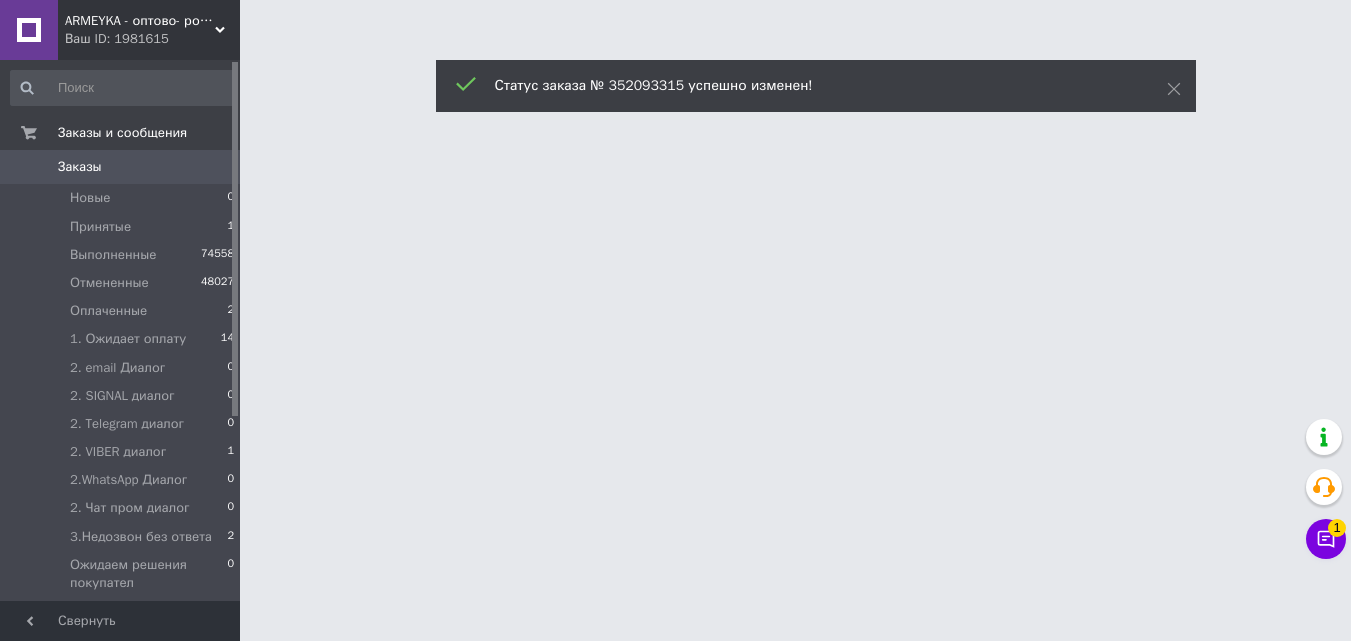 scroll, scrollTop: 0, scrollLeft: 0, axis: both 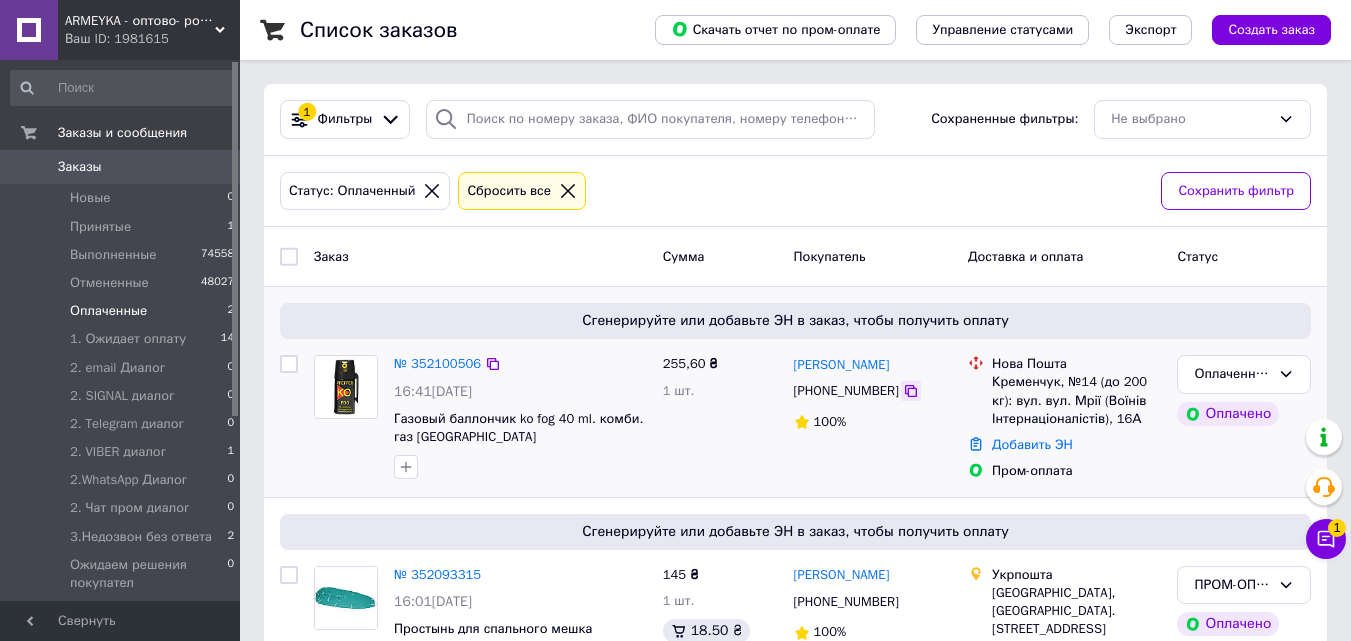 click 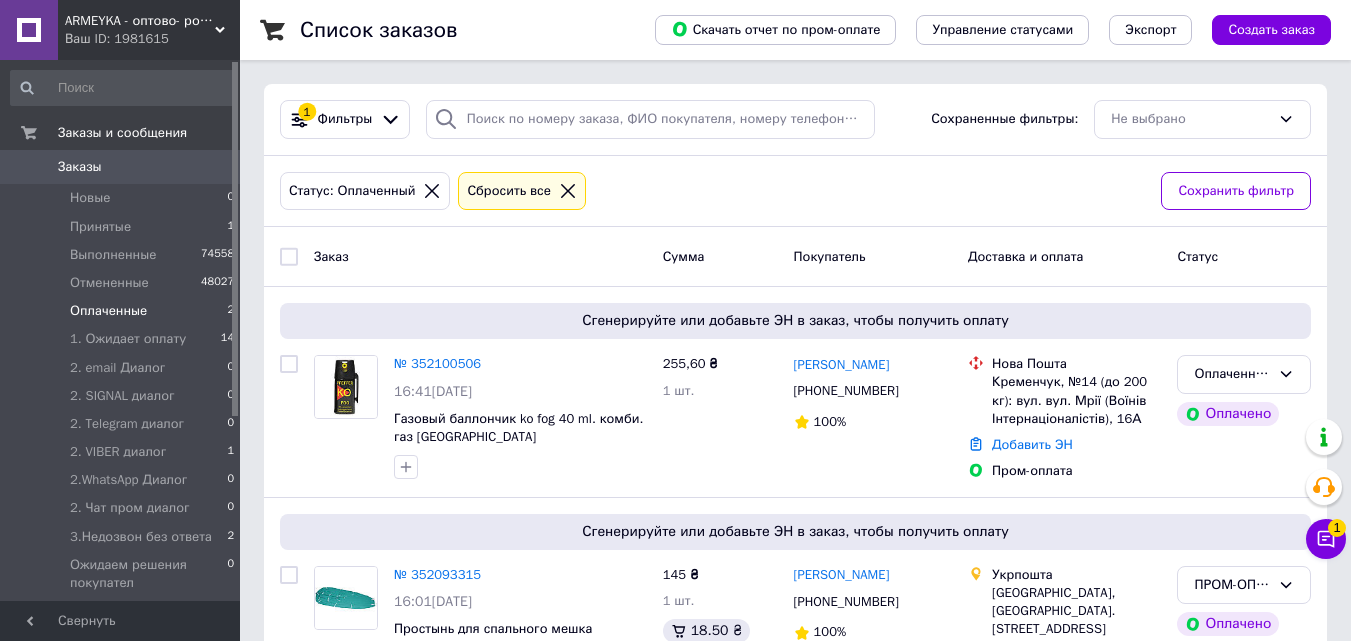 drag, startPoint x: 423, startPoint y: 252, endPoint x: 519, endPoint y: 267, distance: 97.16481 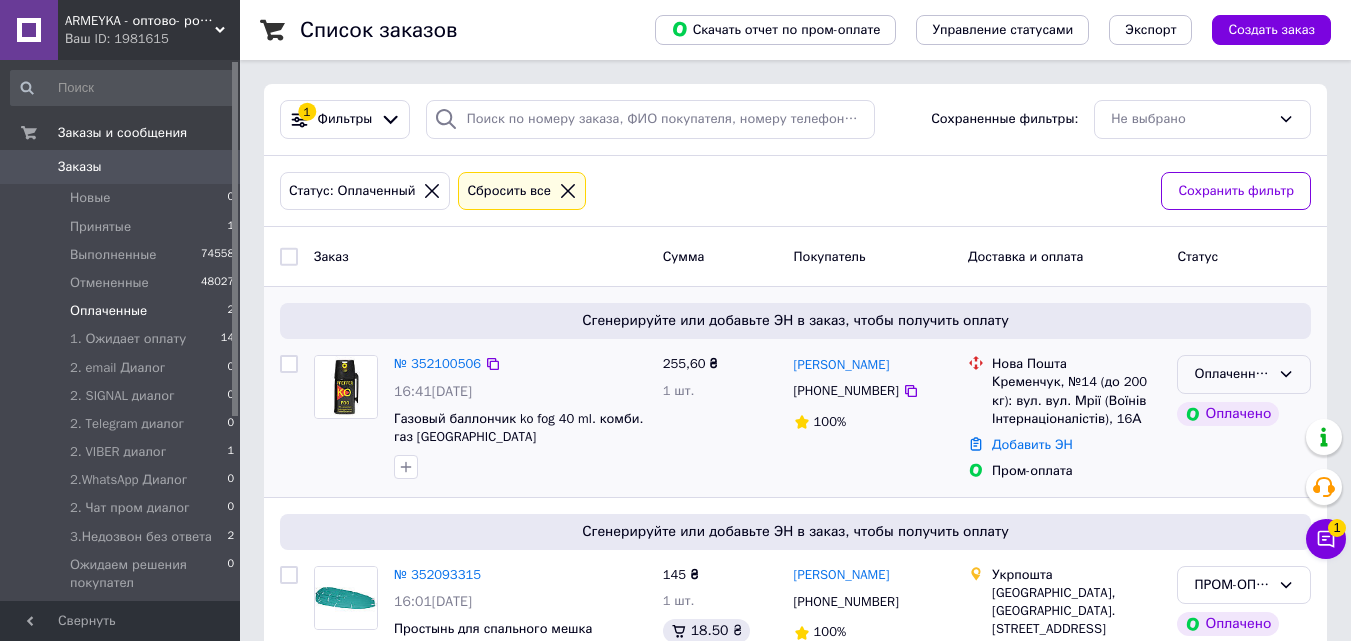 click on "Оплаченный" at bounding box center [1232, 374] 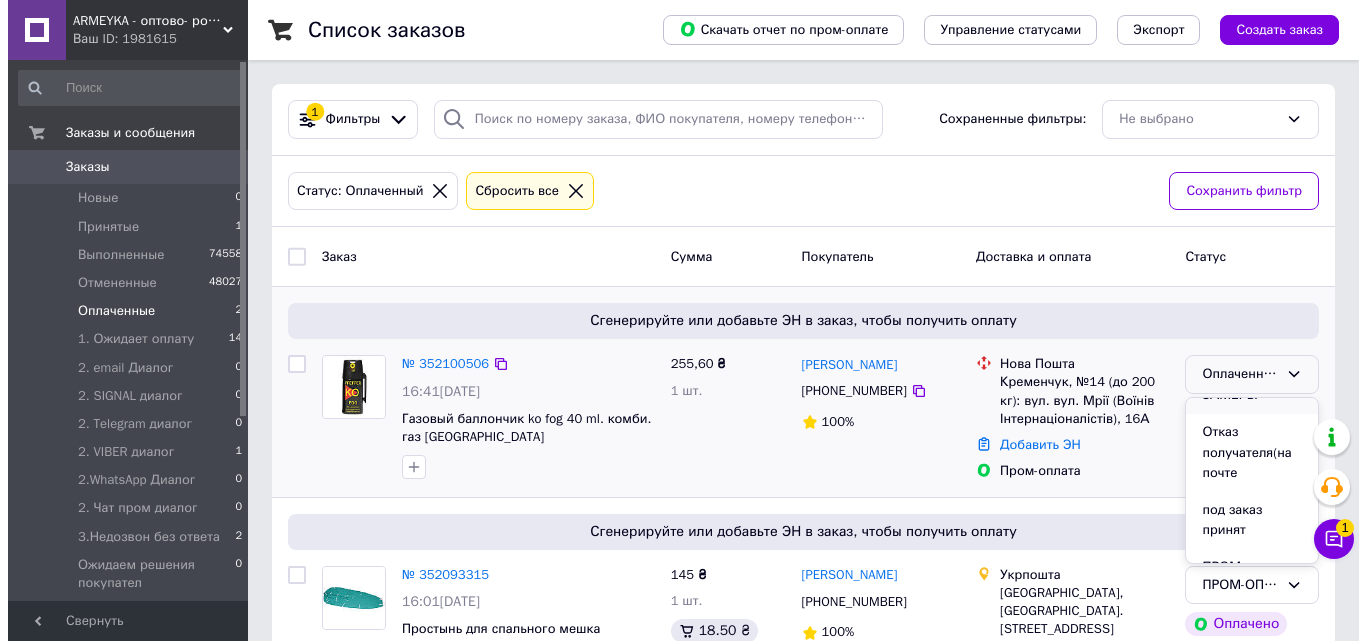 scroll, scrollTop: 760, scrollLeft: 0, axis: vertical 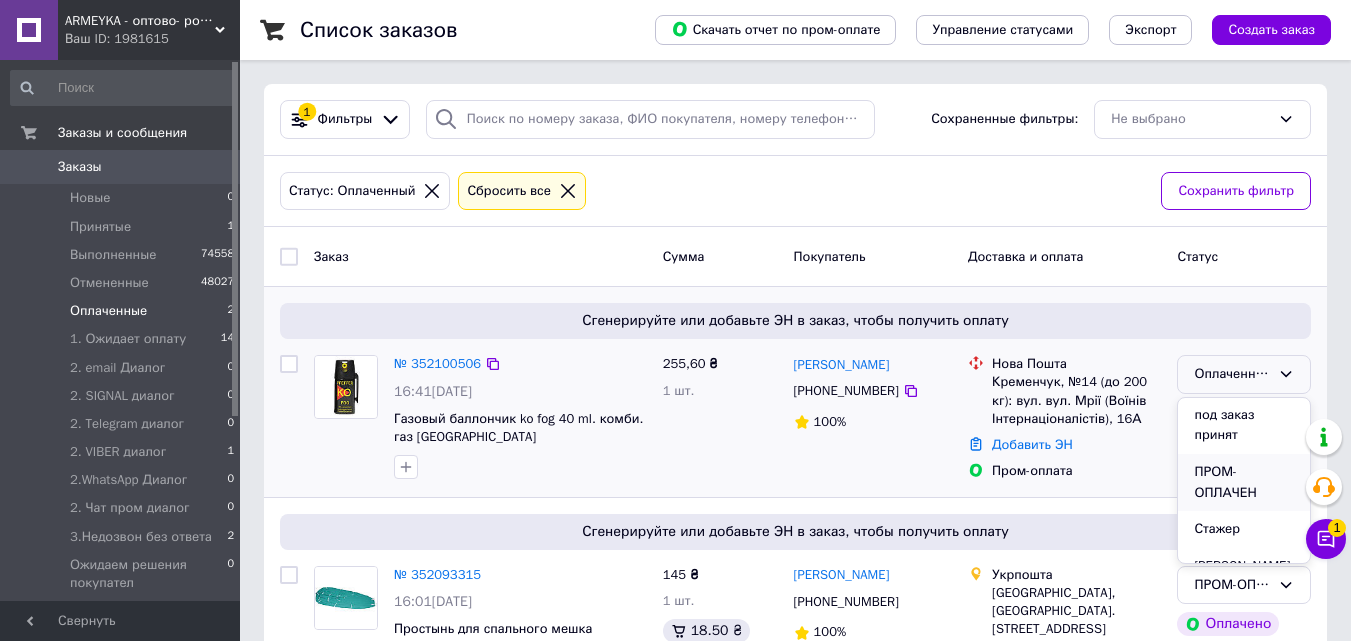 click on "ПРОМ-ОПЛАЧЕН" at bounding box center [1244, 482] 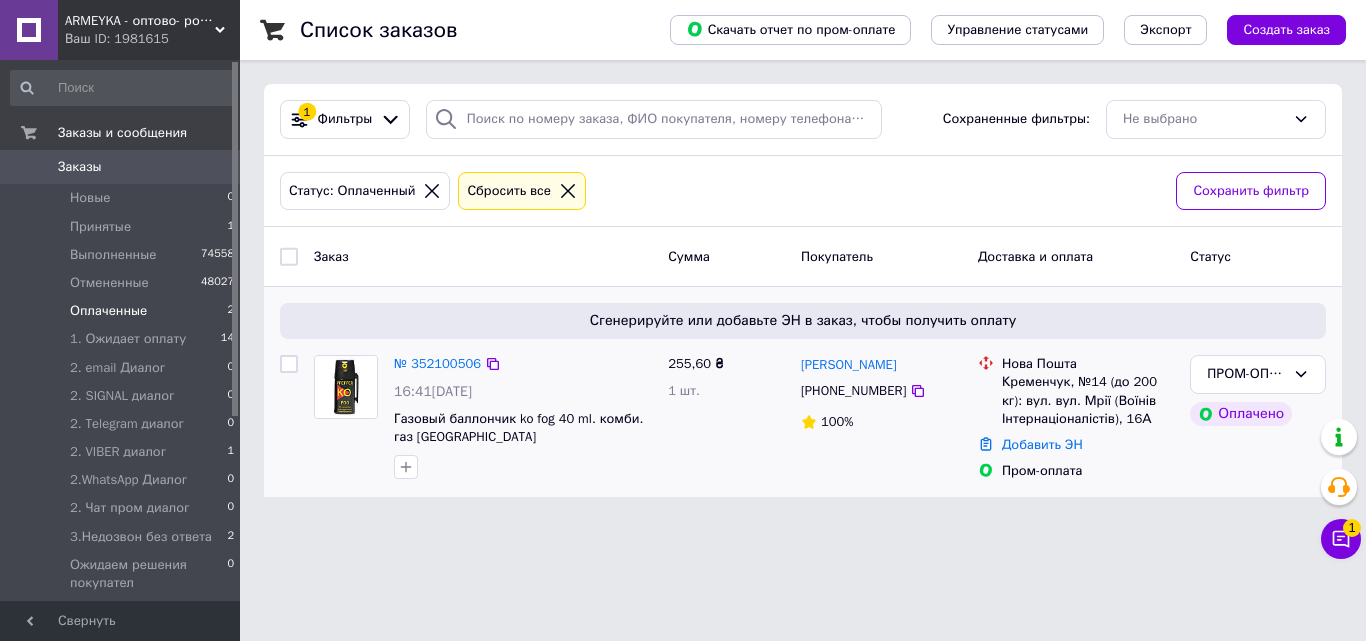 click on "Кременчук, №14 (до 200 кг): вул. вул. Мрії (Воїнів Інтернаціоналістів), 16А" at bounding box center [1088, 400] 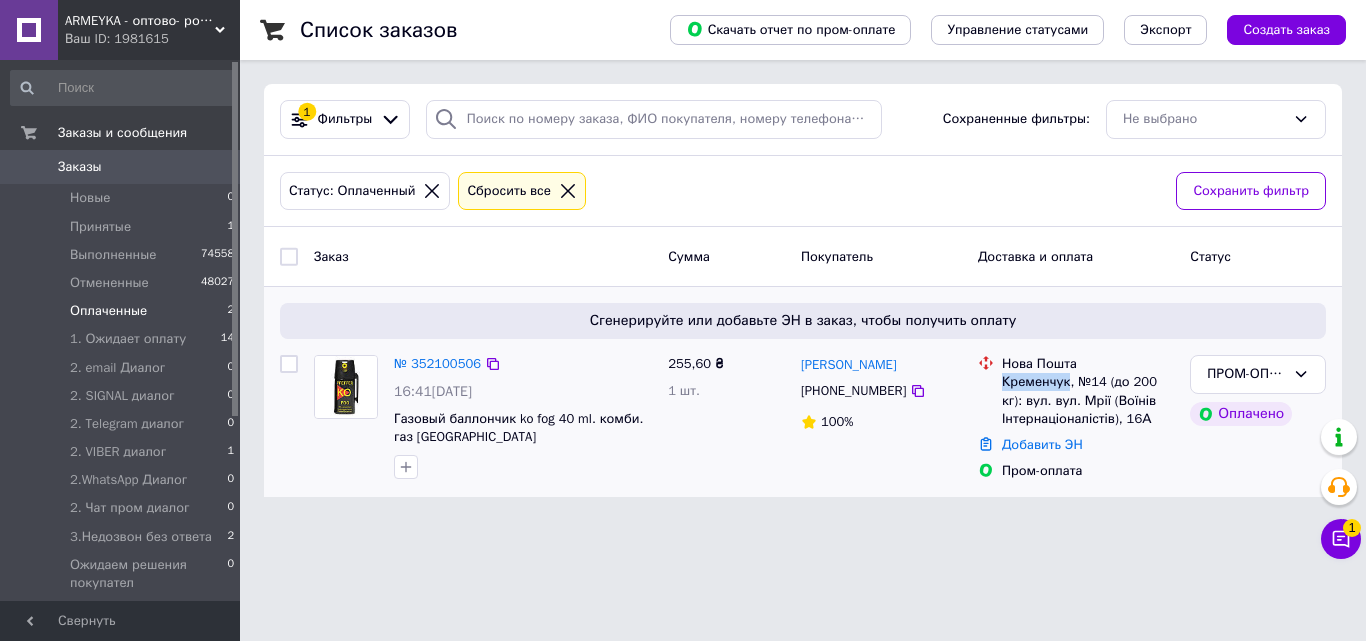 click on "Кременчук, №14 (до 200 кг): вул. вул. Мрії (Воїнів Інтернаціоналістів), 16А" at bounding box center [1088, 400] 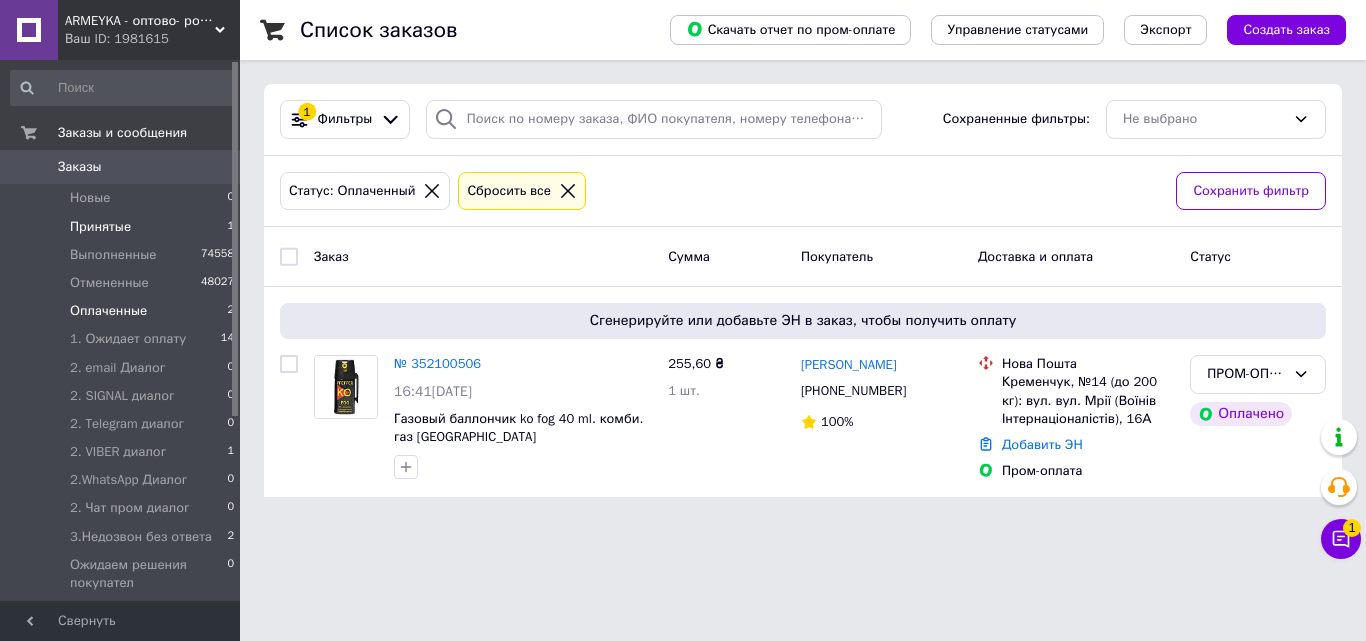 click on "Принятые" at bounding box center [100, 227] 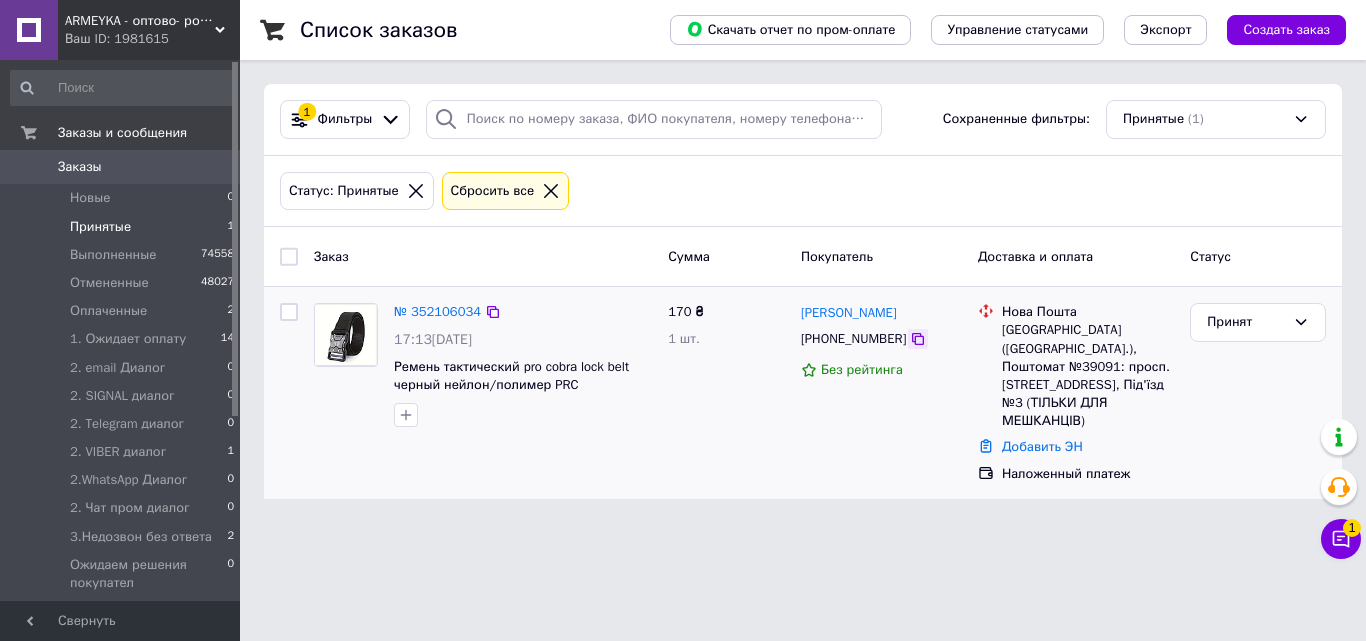 click 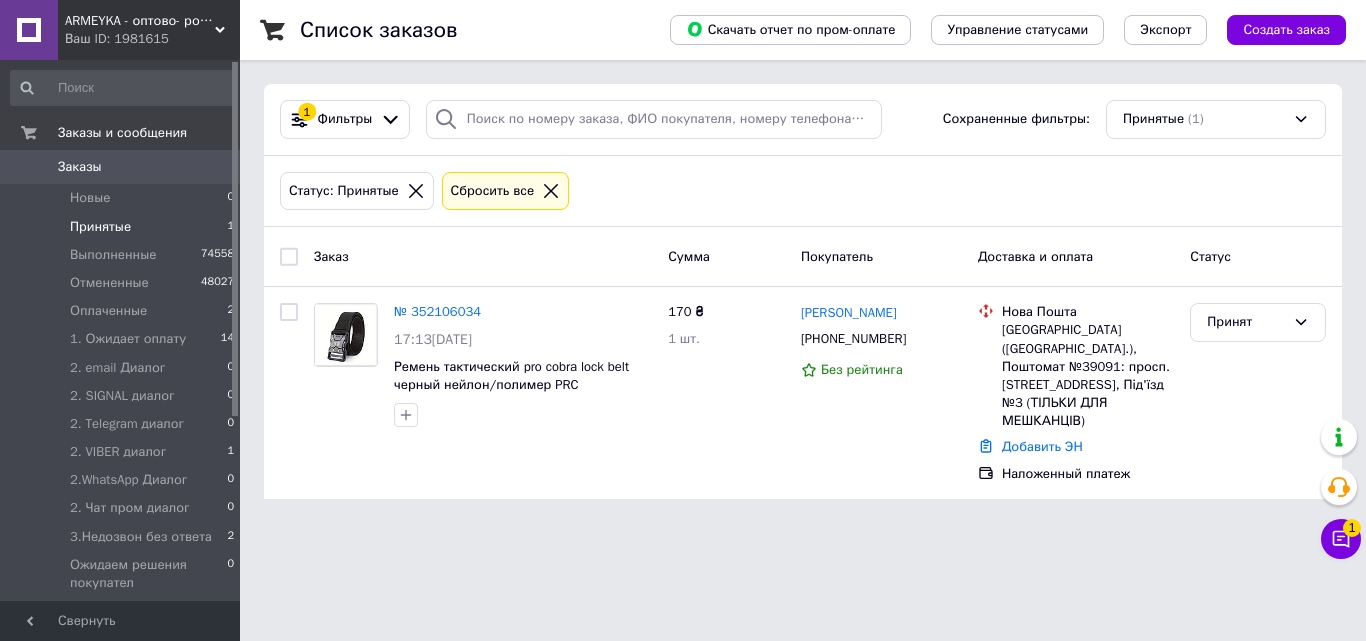 click on "ARMEYKA - оптово- розничная база- Военторг Ваш ID: 1981615 Сайт ARMEYKA - оптово- розничная база- В... Кабинет покупателя Проверить состояние системы Страница на портале Справка Выйти Заказы и сообщения Заказы 0 Новые 0 Принятые 1 Выполненные 74558 Отмененные 48027 Оплаченные 2 1. Ожидает оплату 14 2.  email  Диалог 0 2. SIGNAL диалог 0 2. Telegram диалог  0 2. VIBER диалог    1 2.WhatsApp  Диалог  0 2. Чат пром диалог 0 3.Недозвон без ответа 2 Ожидаем решения покупател 0 Ожидаем ФОТО/ЗАМЕРЫ 0 Отказ получателя(на почте 8 под заказ принят 0 ПРОМ-ОПЛАЧЕН 30 Стажер 0 2" at bounding box center (683, 261) 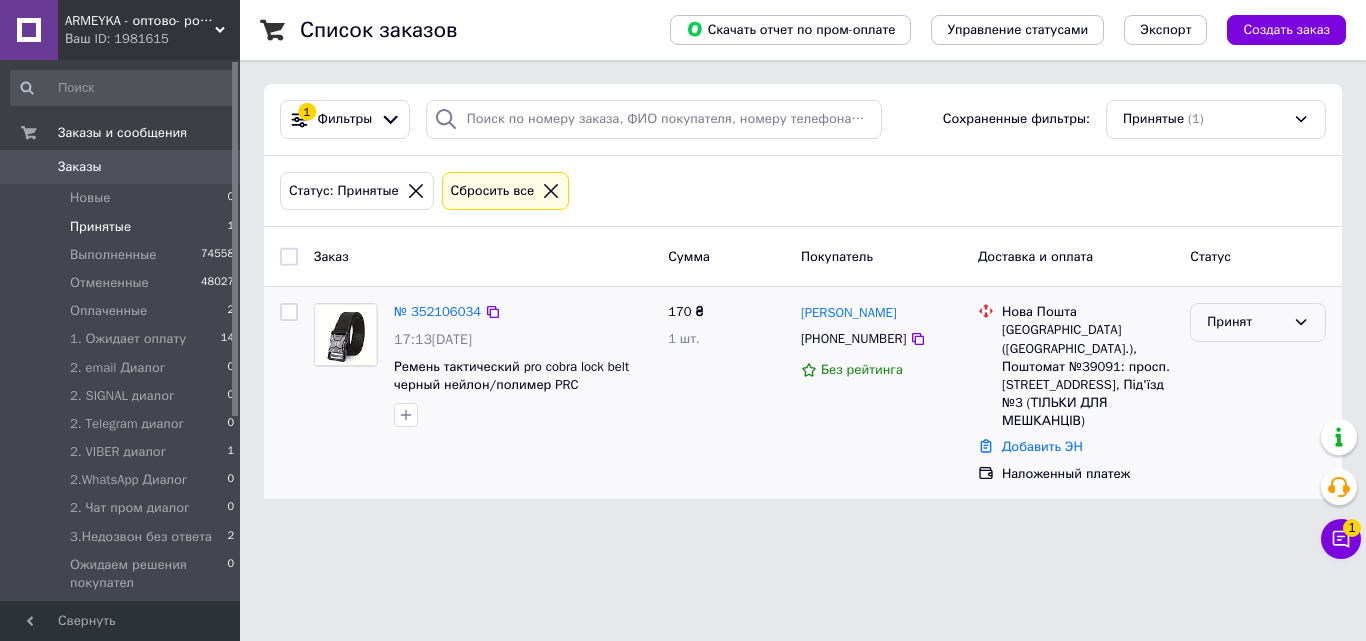 click on "Принят" at bounding box center [1246, 322] 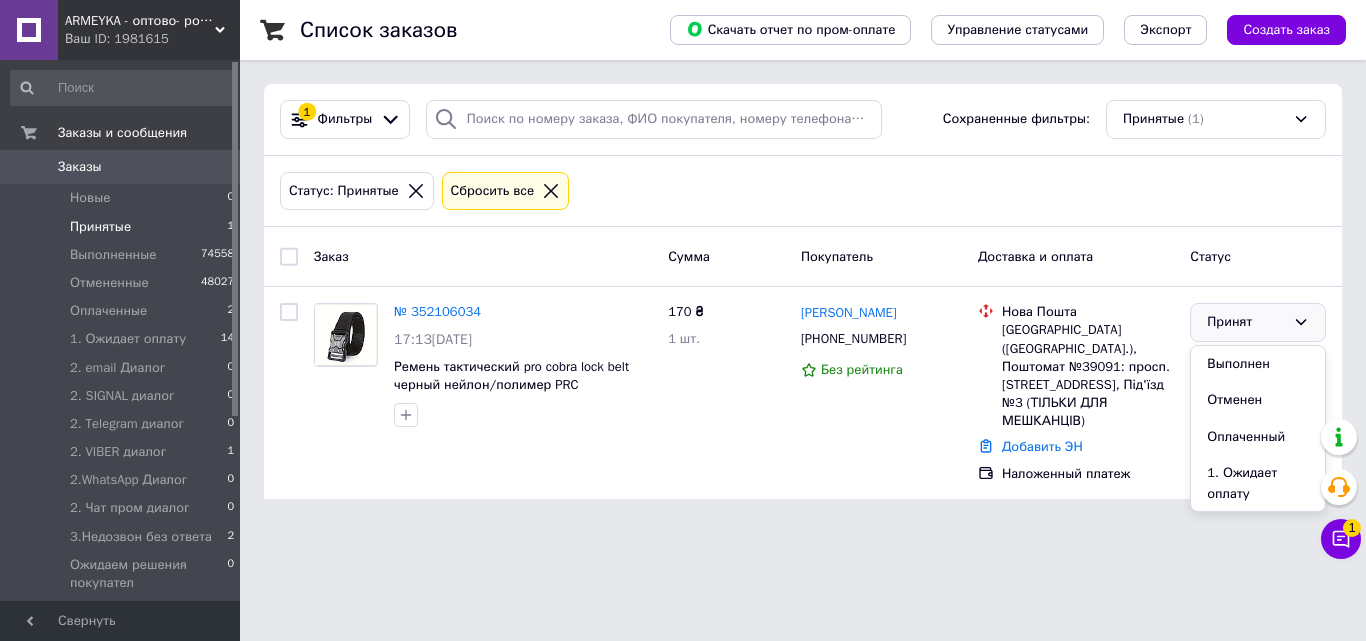 drag, startPoint x: 1225, startPoint y: 475, endPoint x: 708, endPoint y: 609, distance: 534.0833 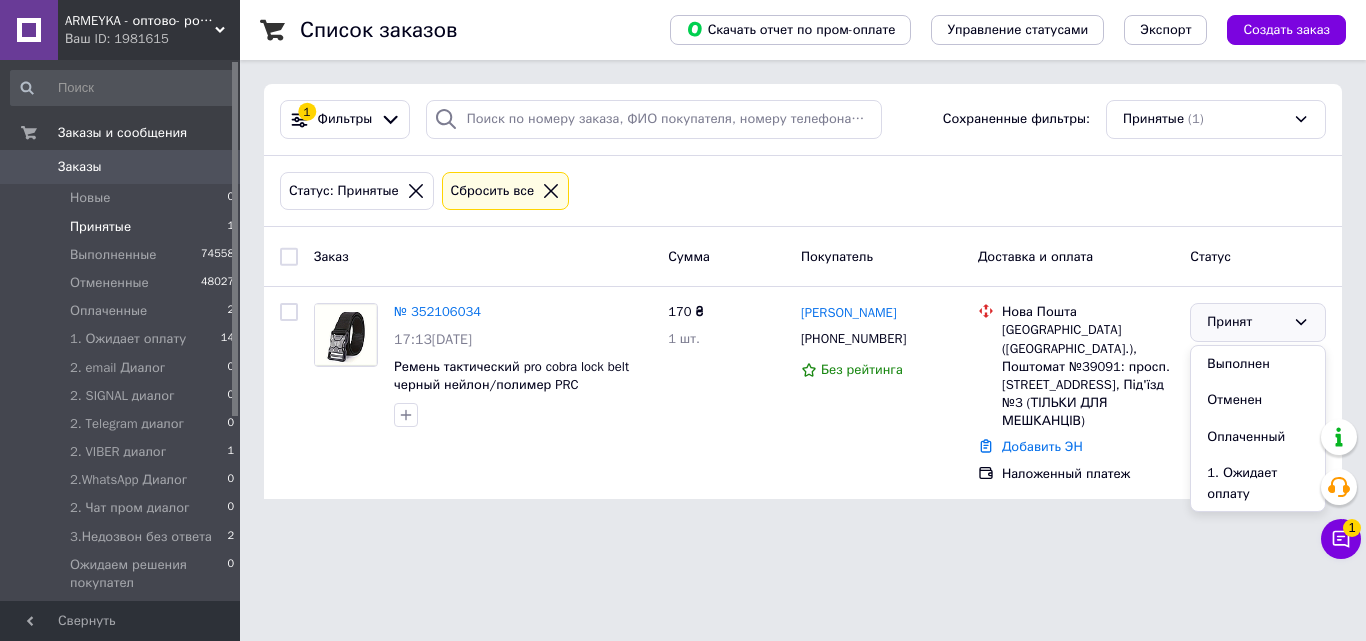 click on "1. Ожидает оплату" at bounding box center (1258, 483) 